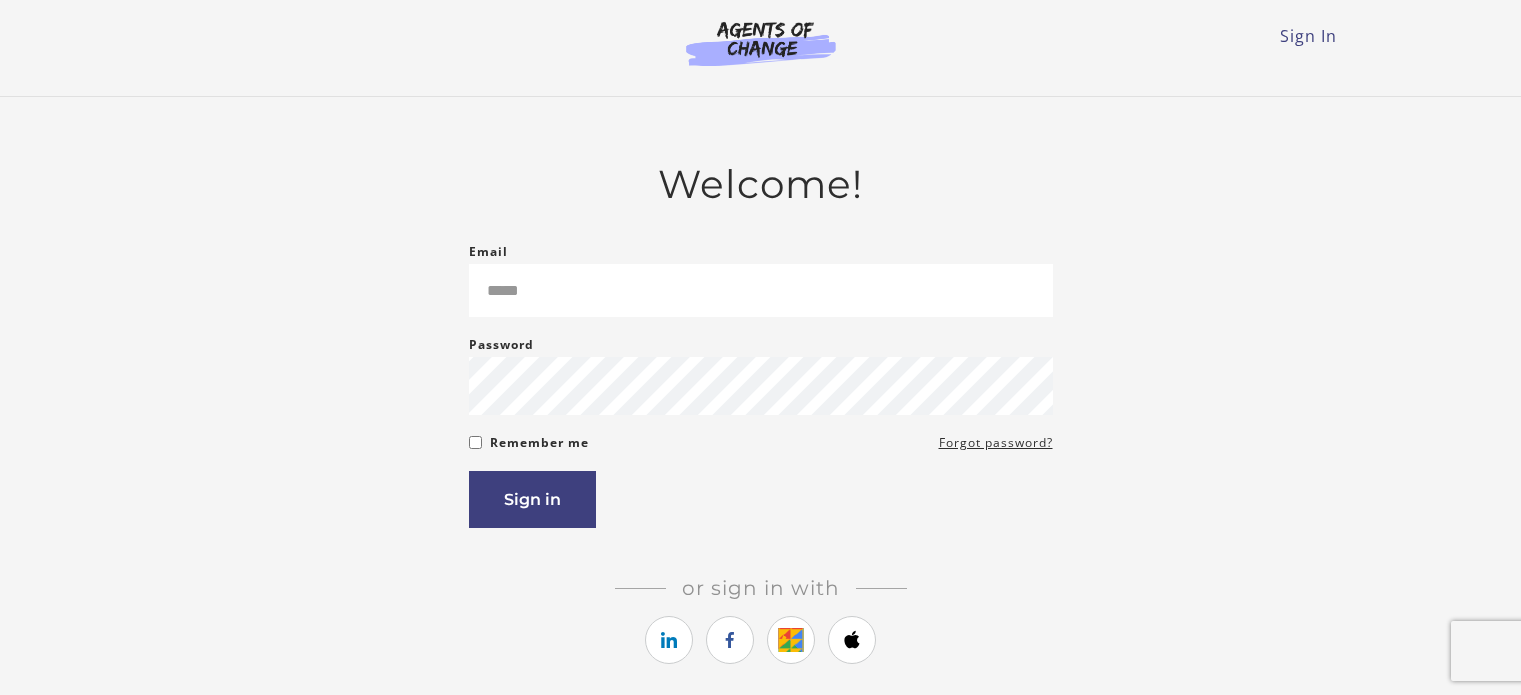 scroll, scrollTop: 0, scrollLeft: 0, axis: both 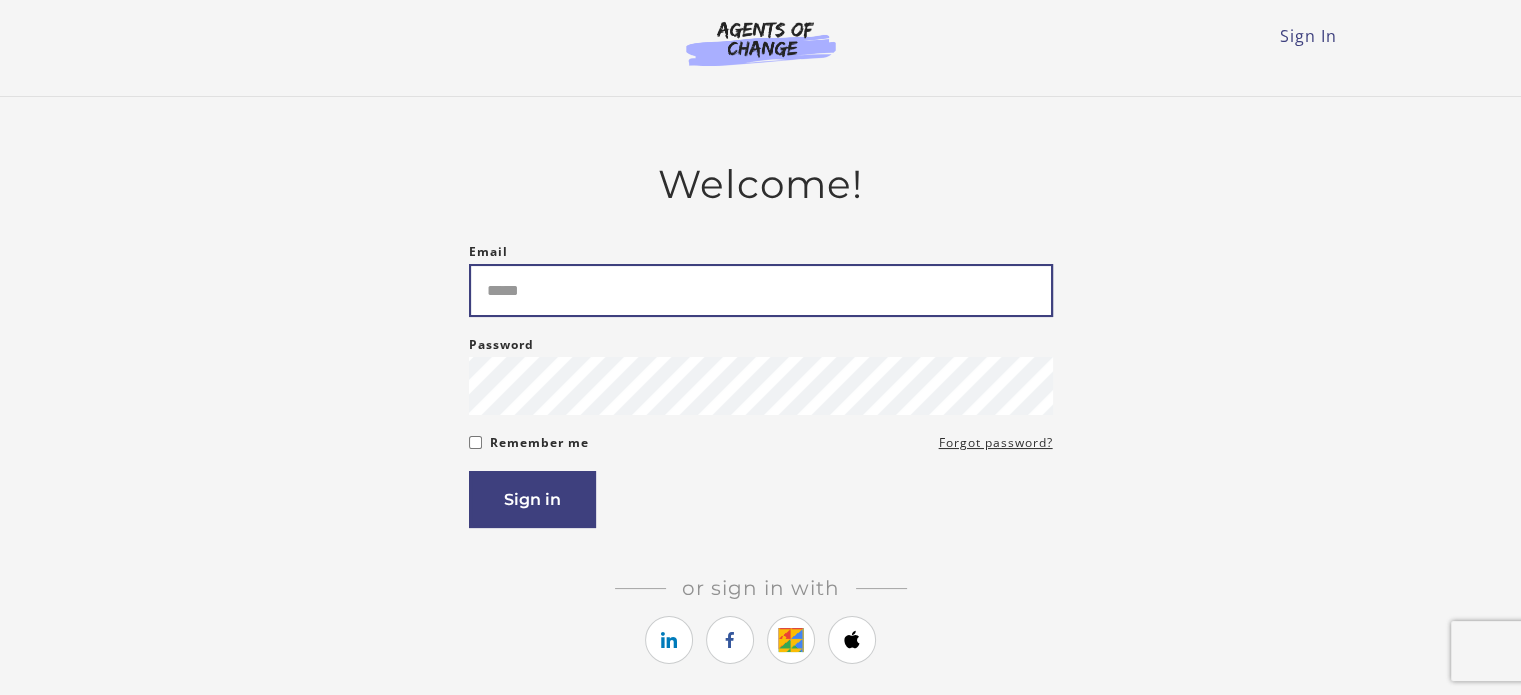 click on "Email" at bounding box center (761, 290) 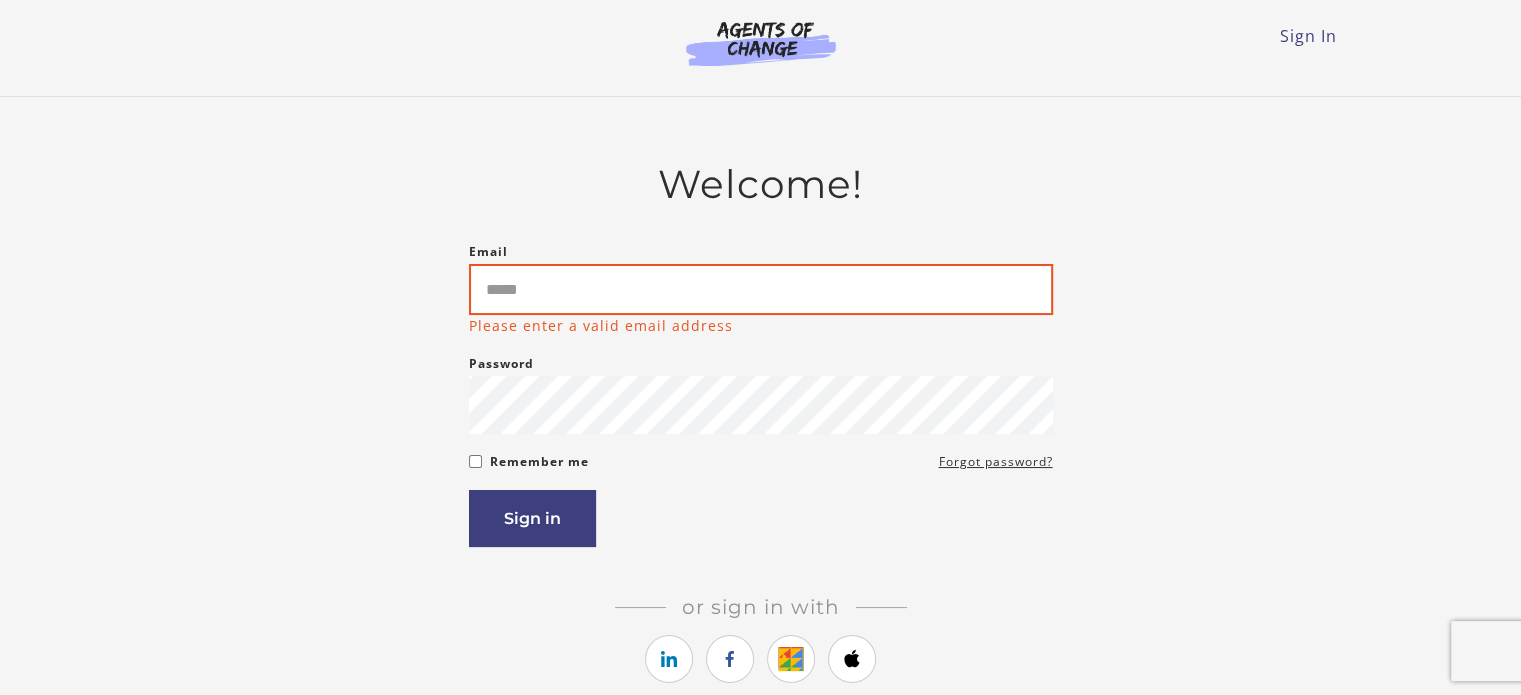 type on "**********" 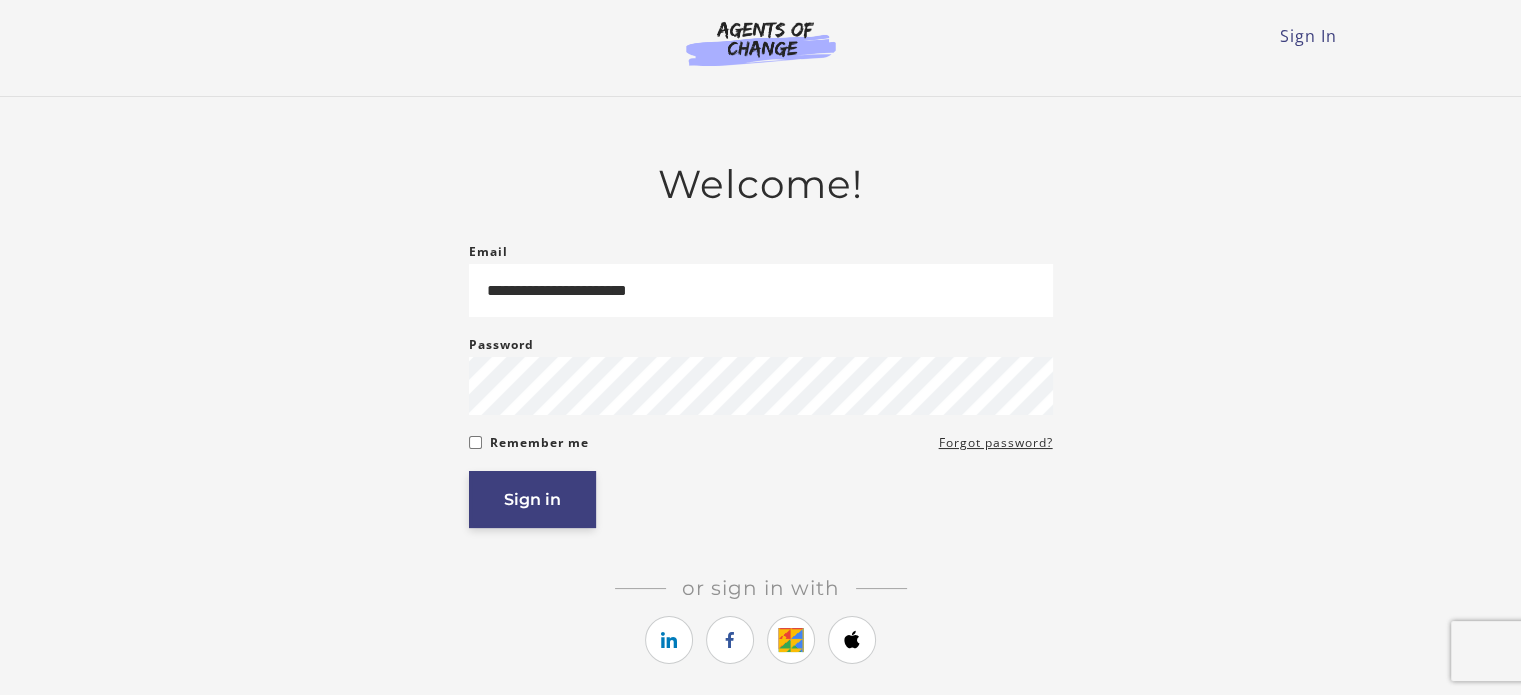 click on "Sign in" at bounding box center (532, 499) 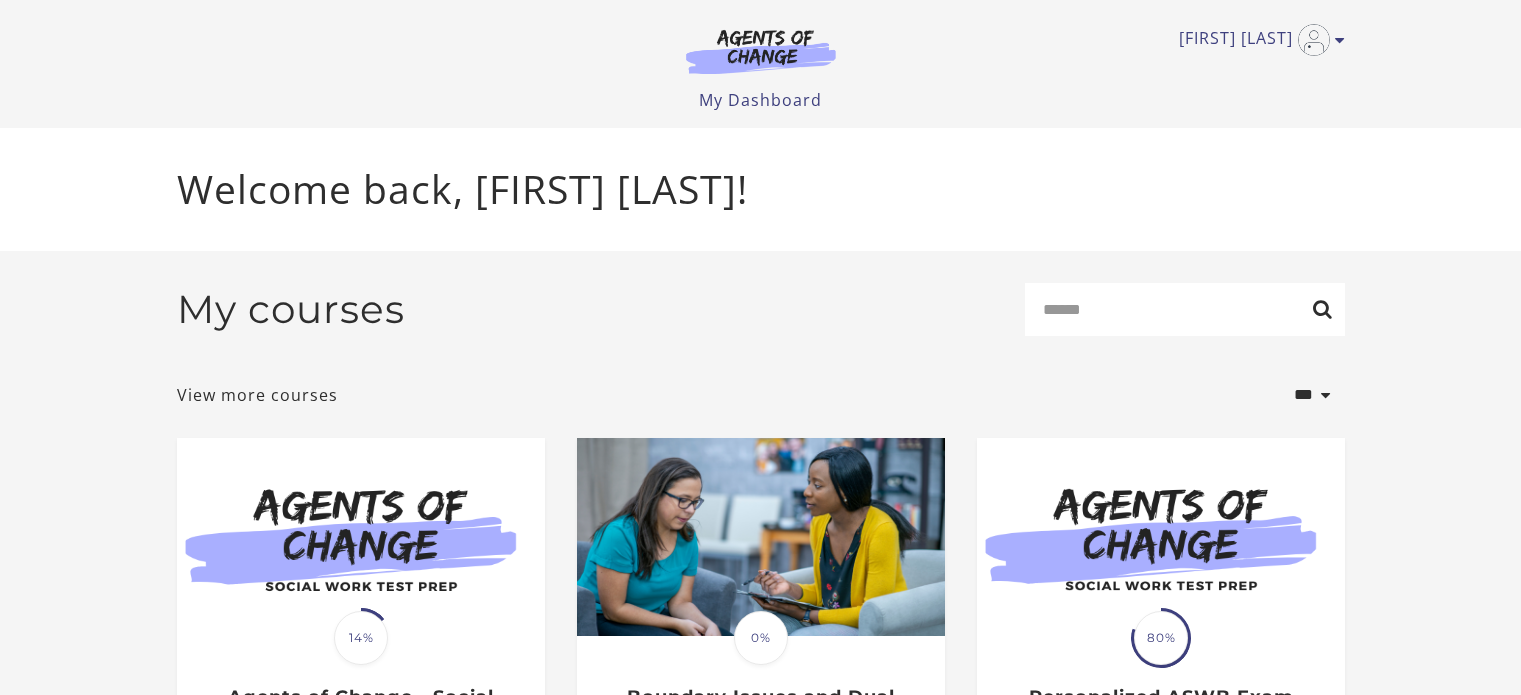 scroll, scrollTop: 0, scrollLeft: 0, axis: both 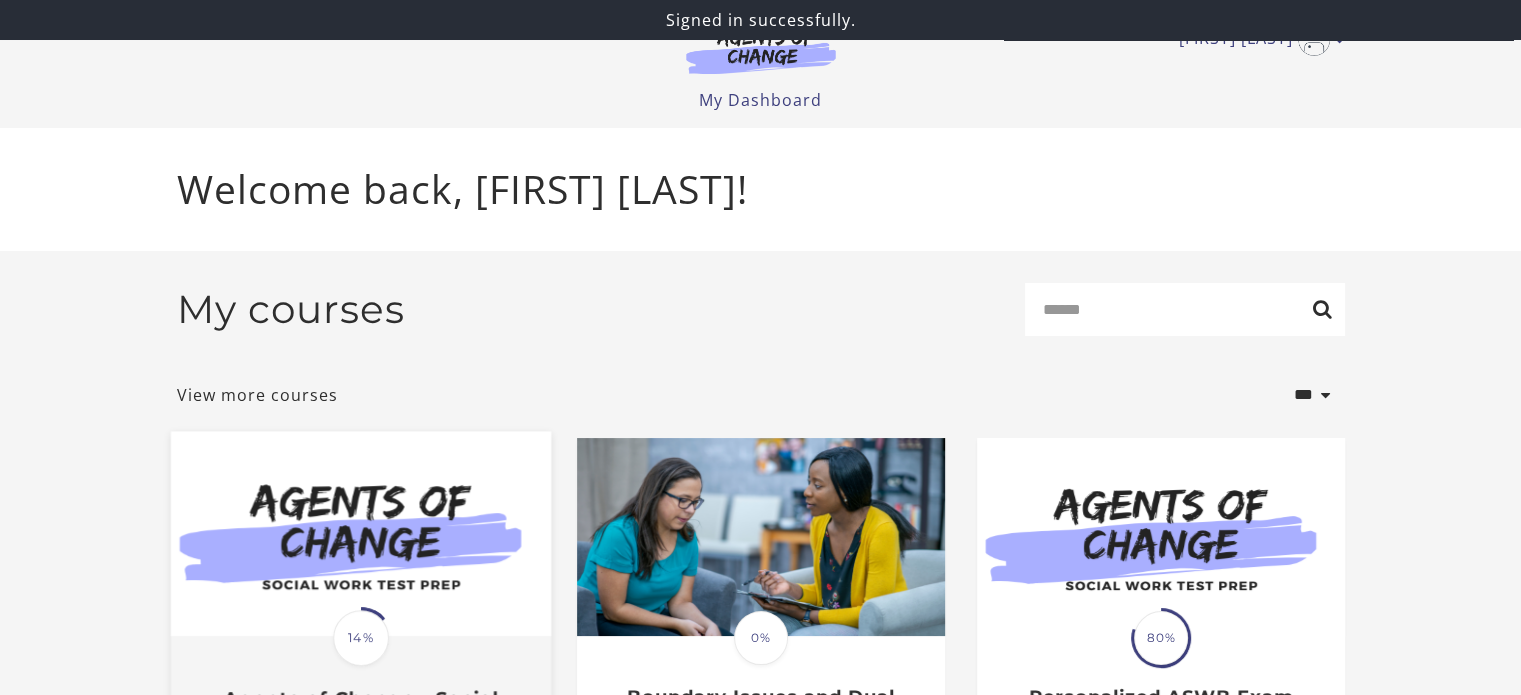 click at bounding box center [360, 533] 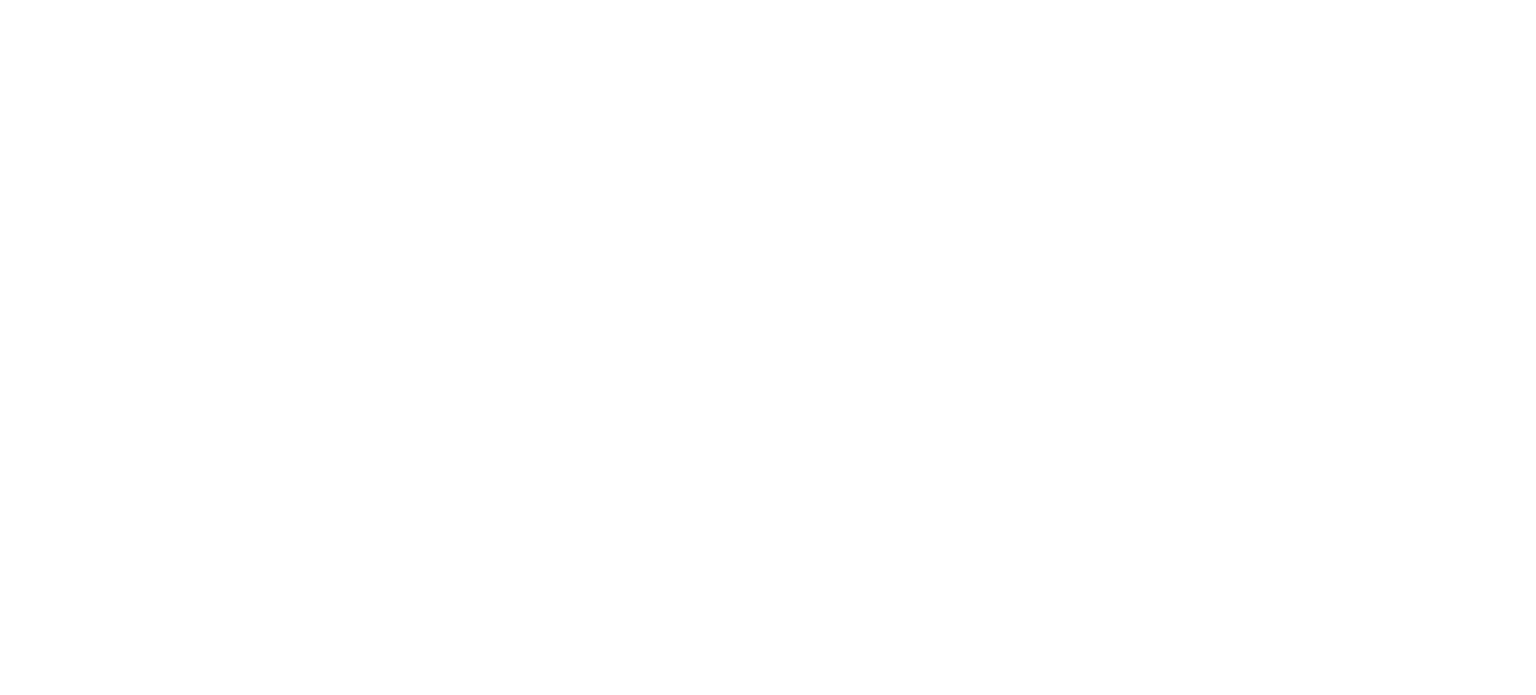 scroll, scrollTop: 0, scrollLeft: 0, axis: both 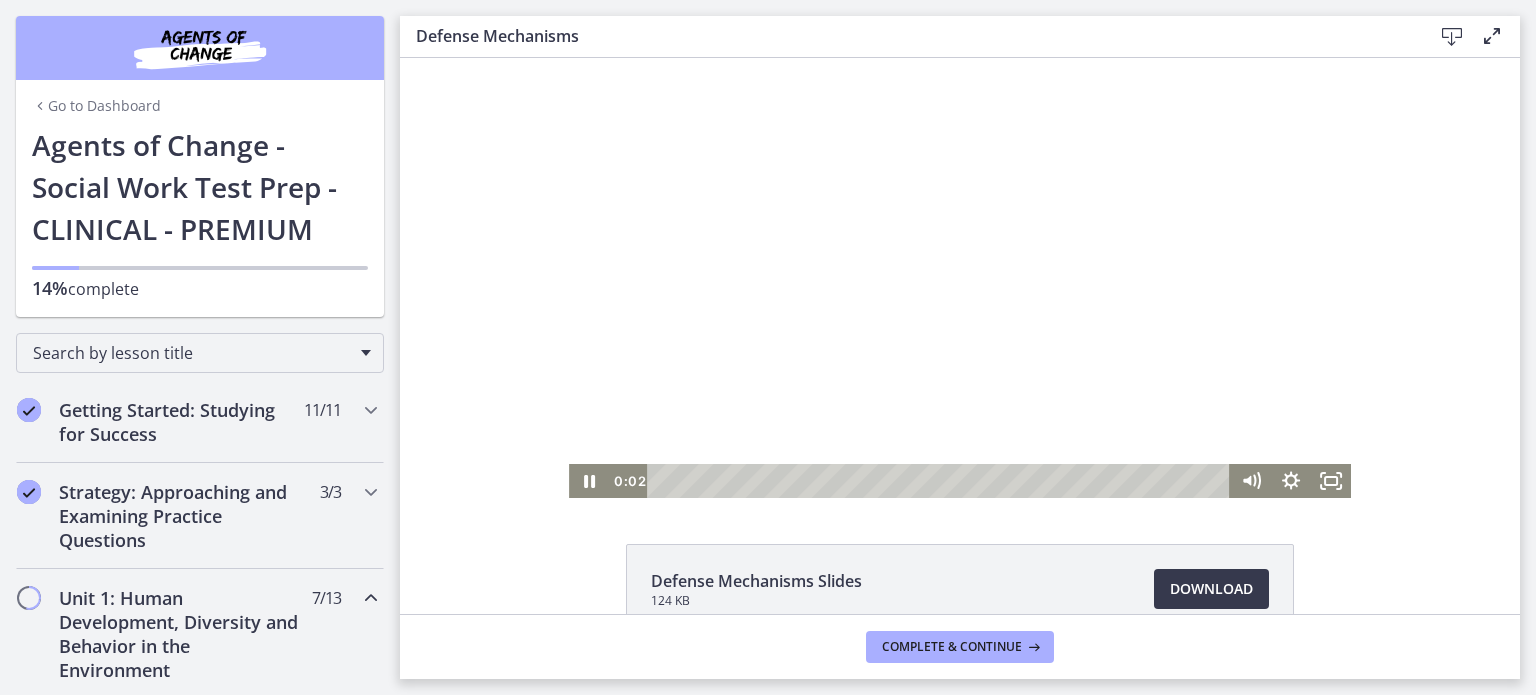 click at bounding box center (960, 278) 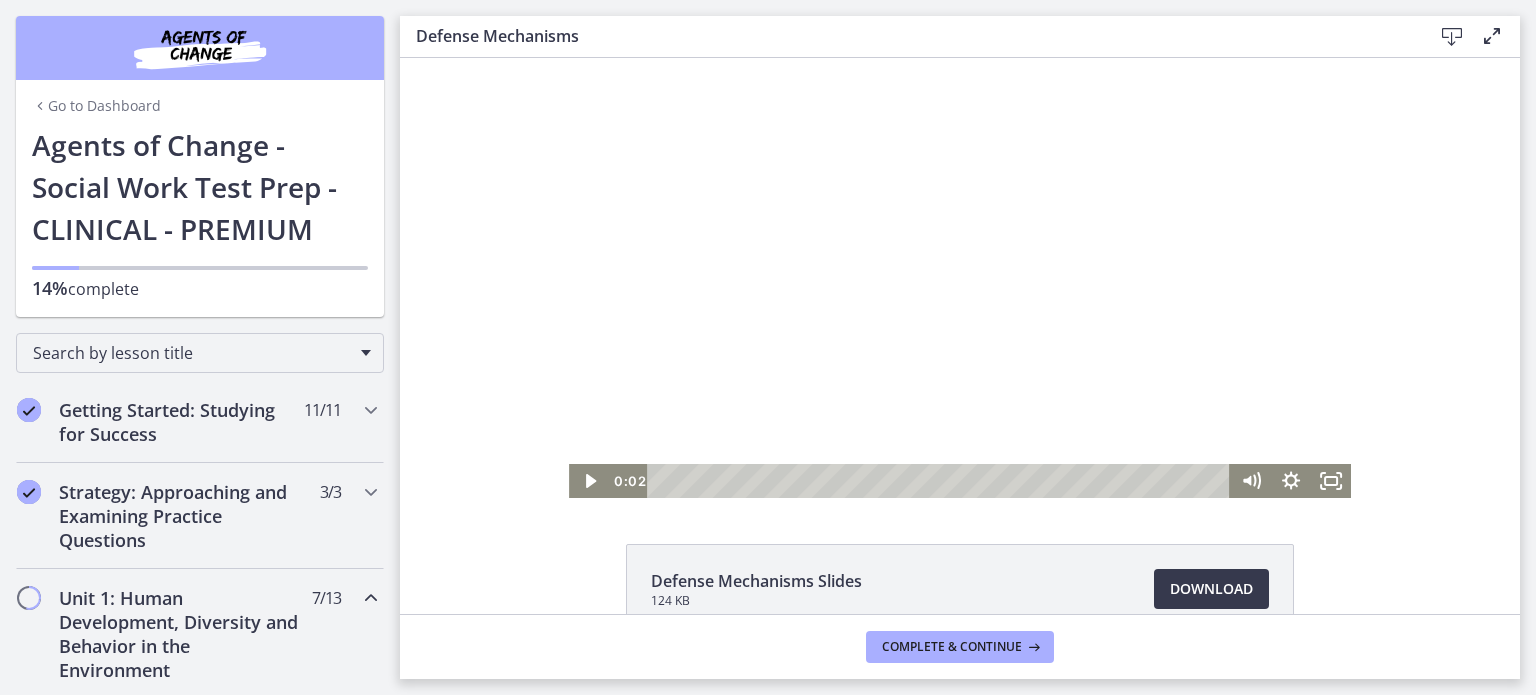 click at bounding box center (960, 278) 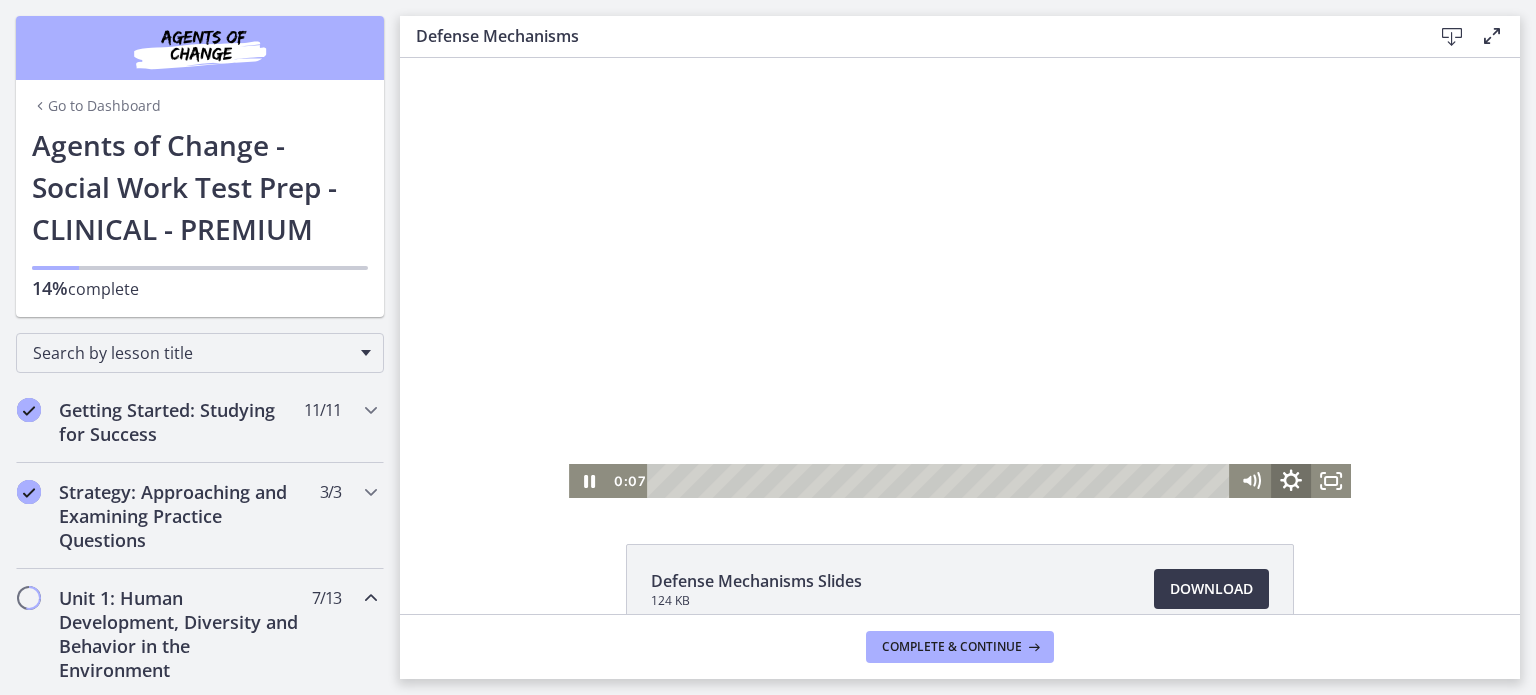 click 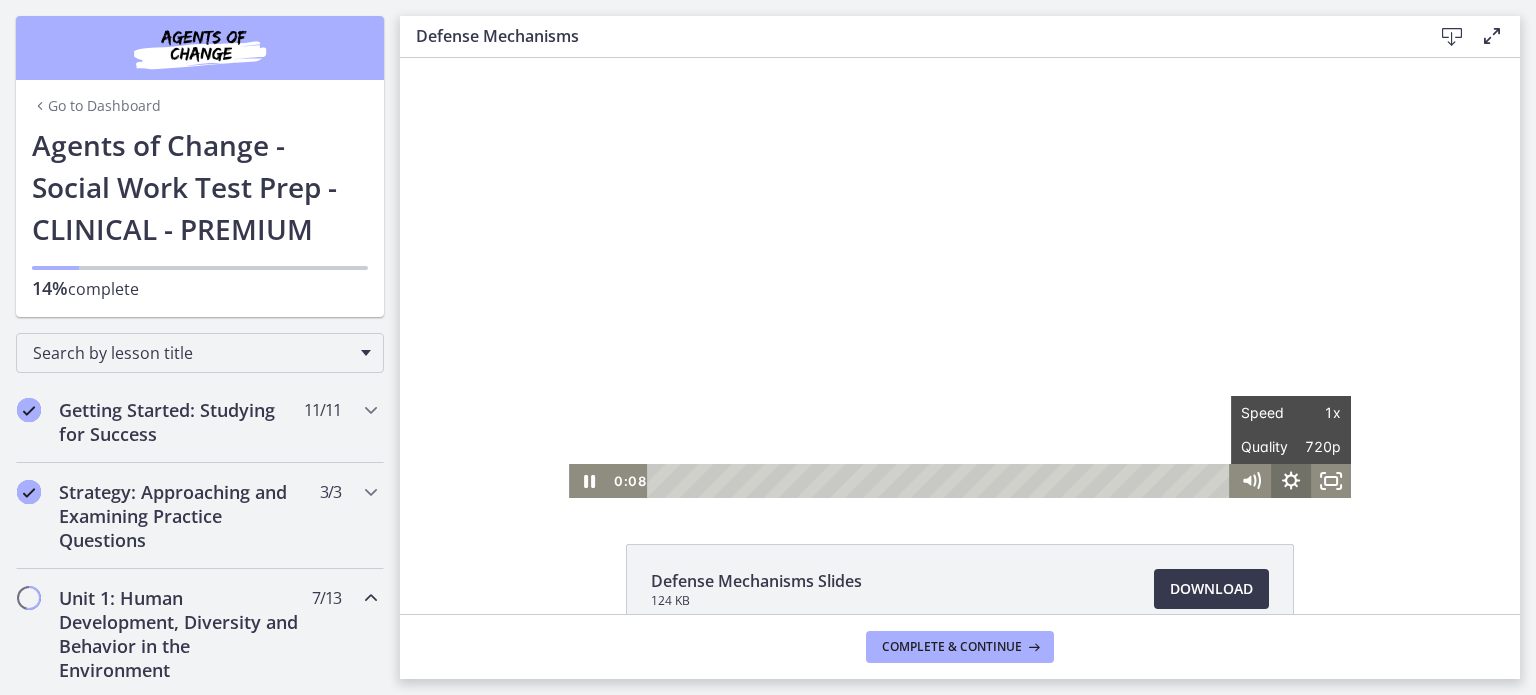 click 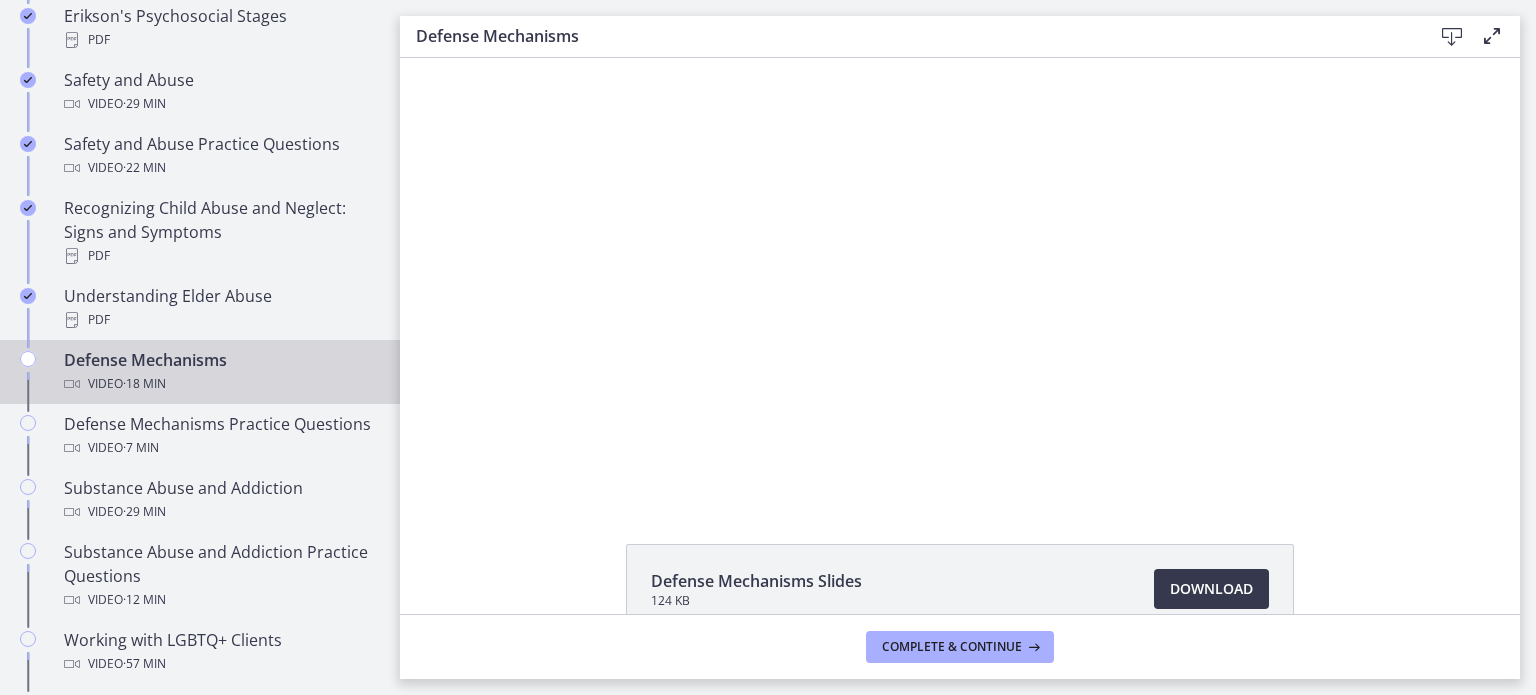 scroll, scrollTop: 888, scrollLeft: 0, axis: vertical 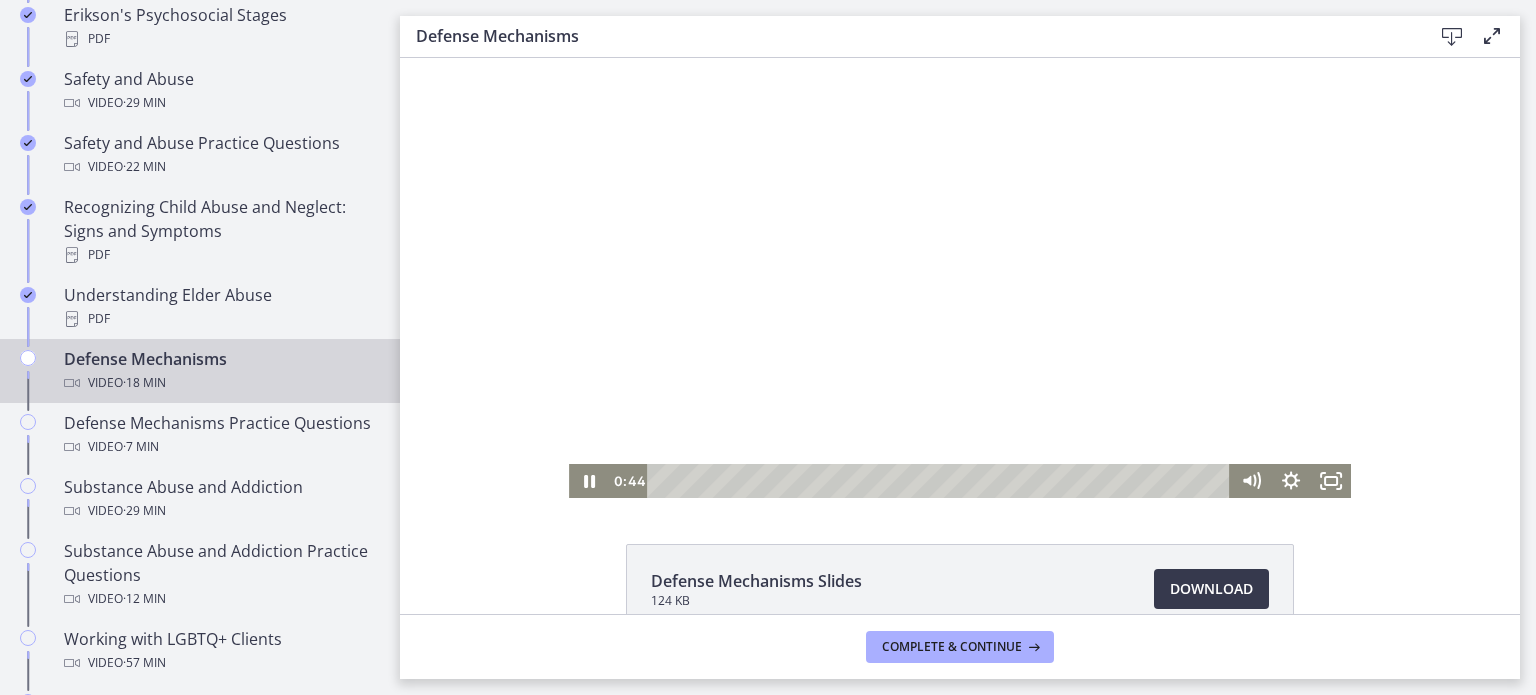 click on "Click for sound
@keyframes VOLUME_SMALL_WAVE_FLASH {
0% { opacity: 0; }
33% { opacity: 1; }
66% { opacity: 1; }
100% { opacity: 0; }
}
@keyframes VOLUME_LARGE_WAVE_FLASH {
0% { opacity: 0; }
33% { opacity: 1; }
66% { opacity: 1; }
100% { opacity: 0; }
}
.volume__small-wave {
animation: VOLUME_SMALL_WAVE_FLASH 2s infinite;
opacity: 0;
}
.volume__large-wave {
animation: VOLUME_LARGE_WAVE_FLASH 2s infinite .3s;
opacity: 0;
}
[TIME] [TIME] Speed [SPEED] Speed [SPEED] [SPEED] [SPEED] [SPEED] [SPEED] [SPEED] Quality [QUALITY] Quality Auto [QUALITY] [QUALITY] [QUALITY] [QUALITY]" at bounding box center (960, 278) 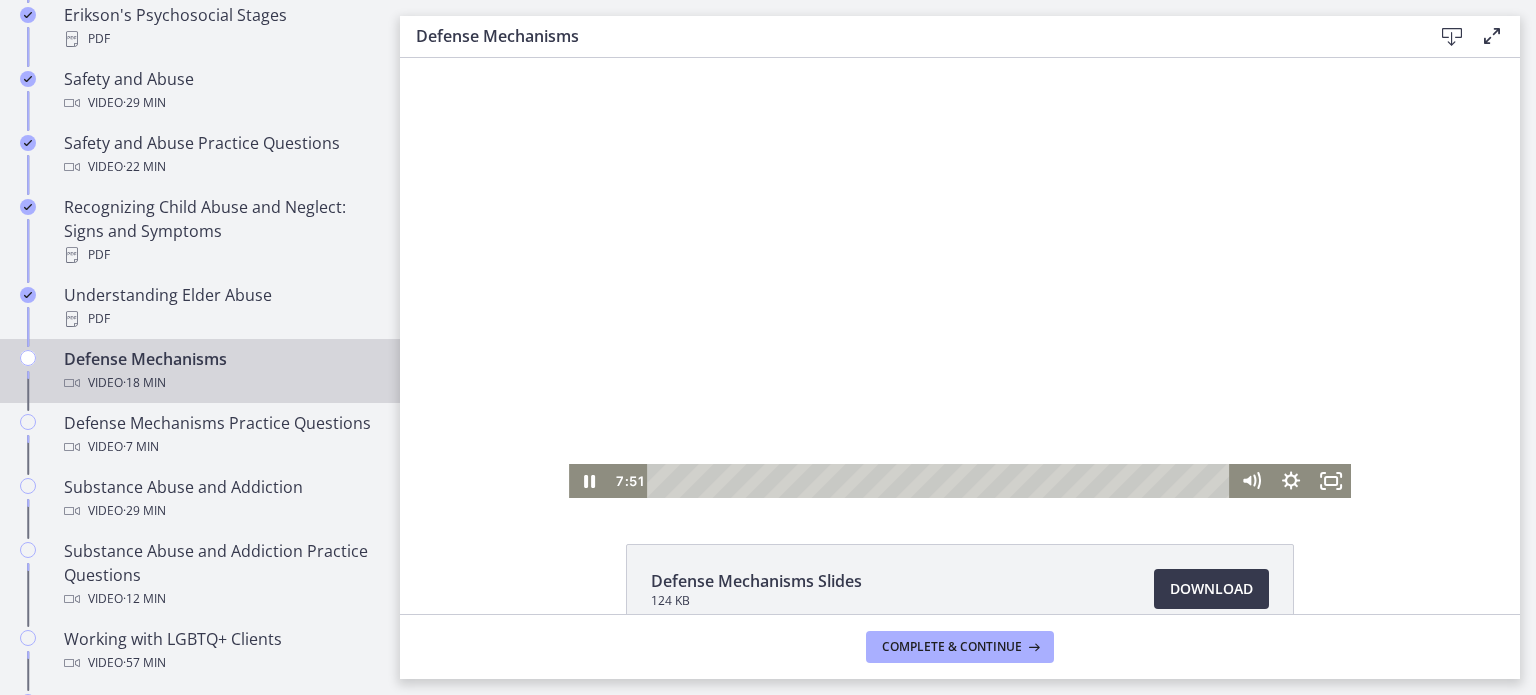 click at bounding box center [960, 278] 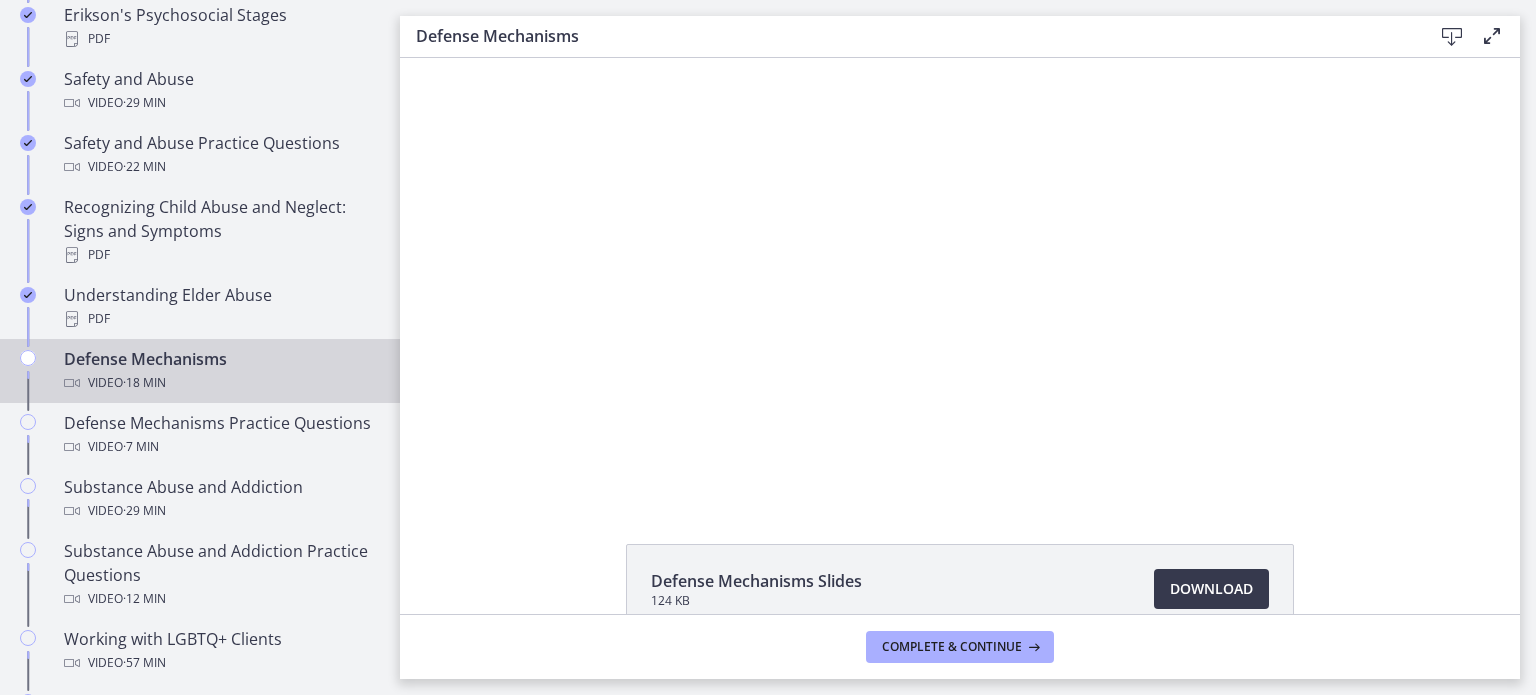 click at bounding box center (960, 278) 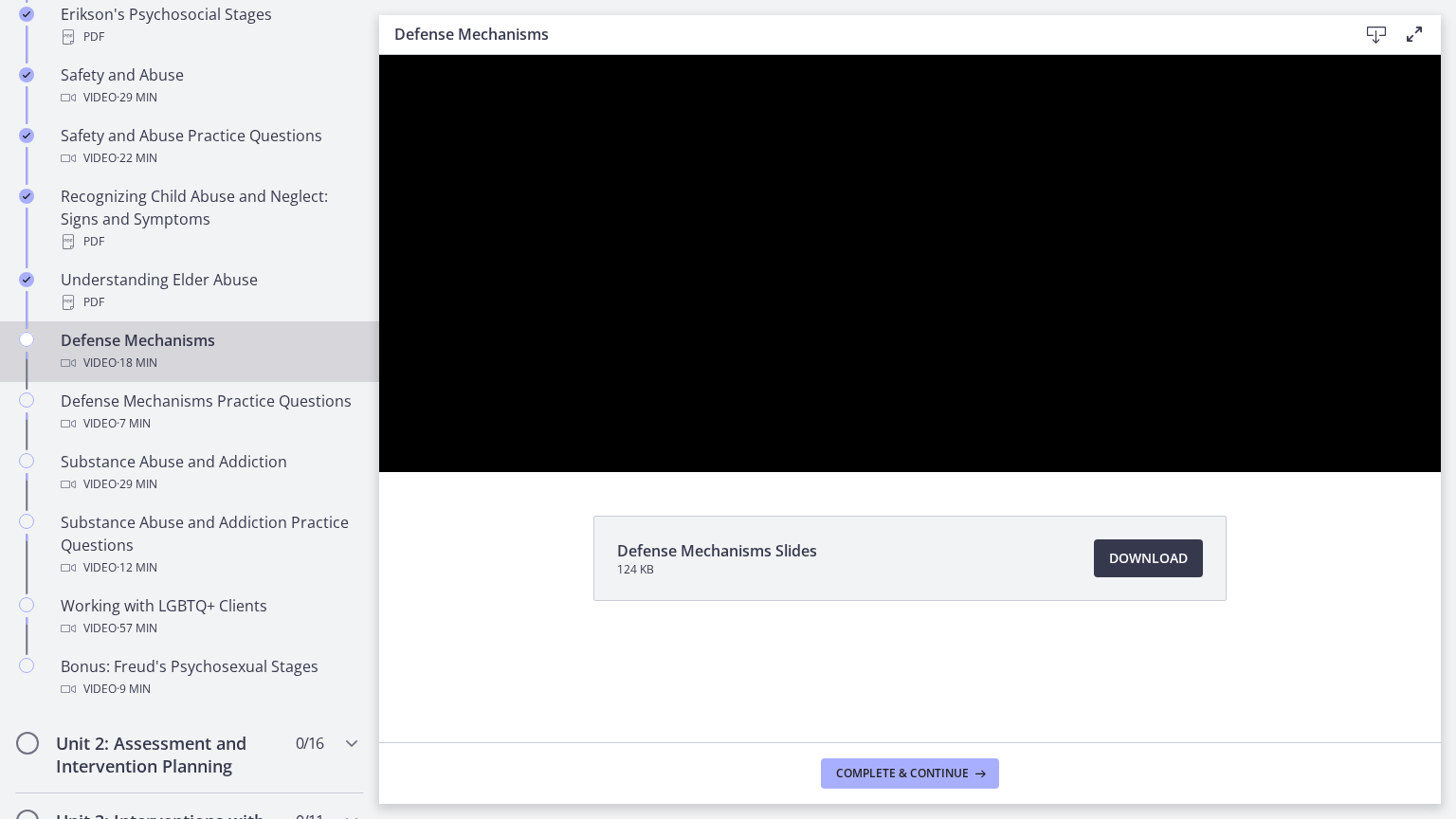click at bounding box center [910, 264] 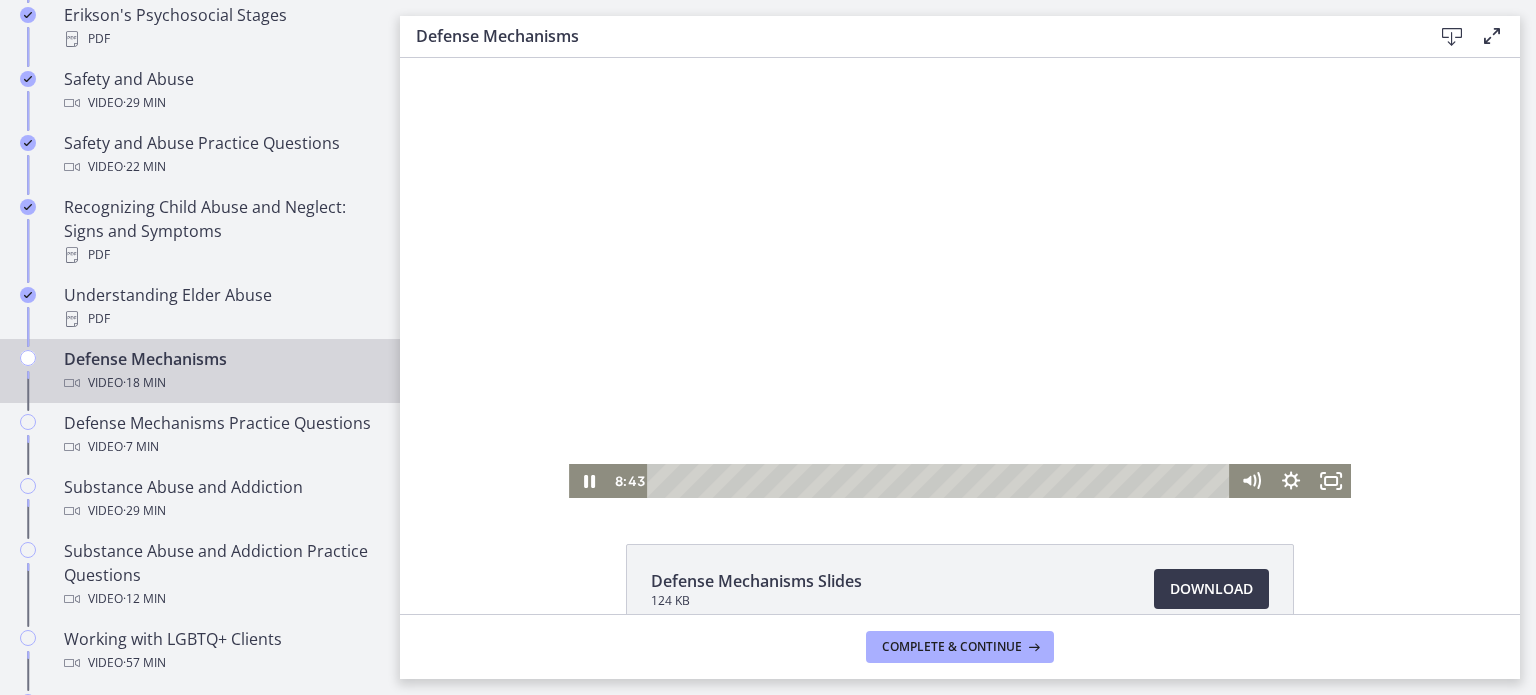 click at bounding box center (960, 278) 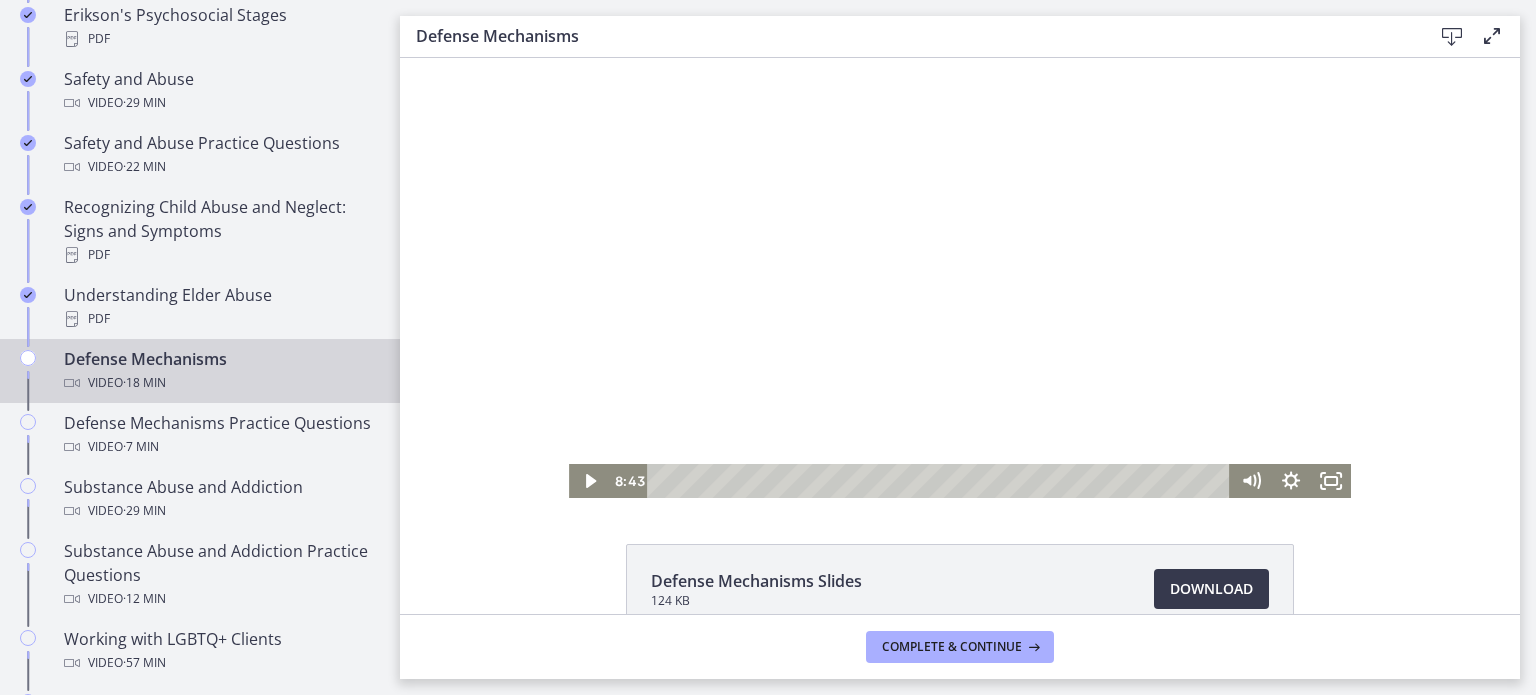 click at bounding box center (960, 278) 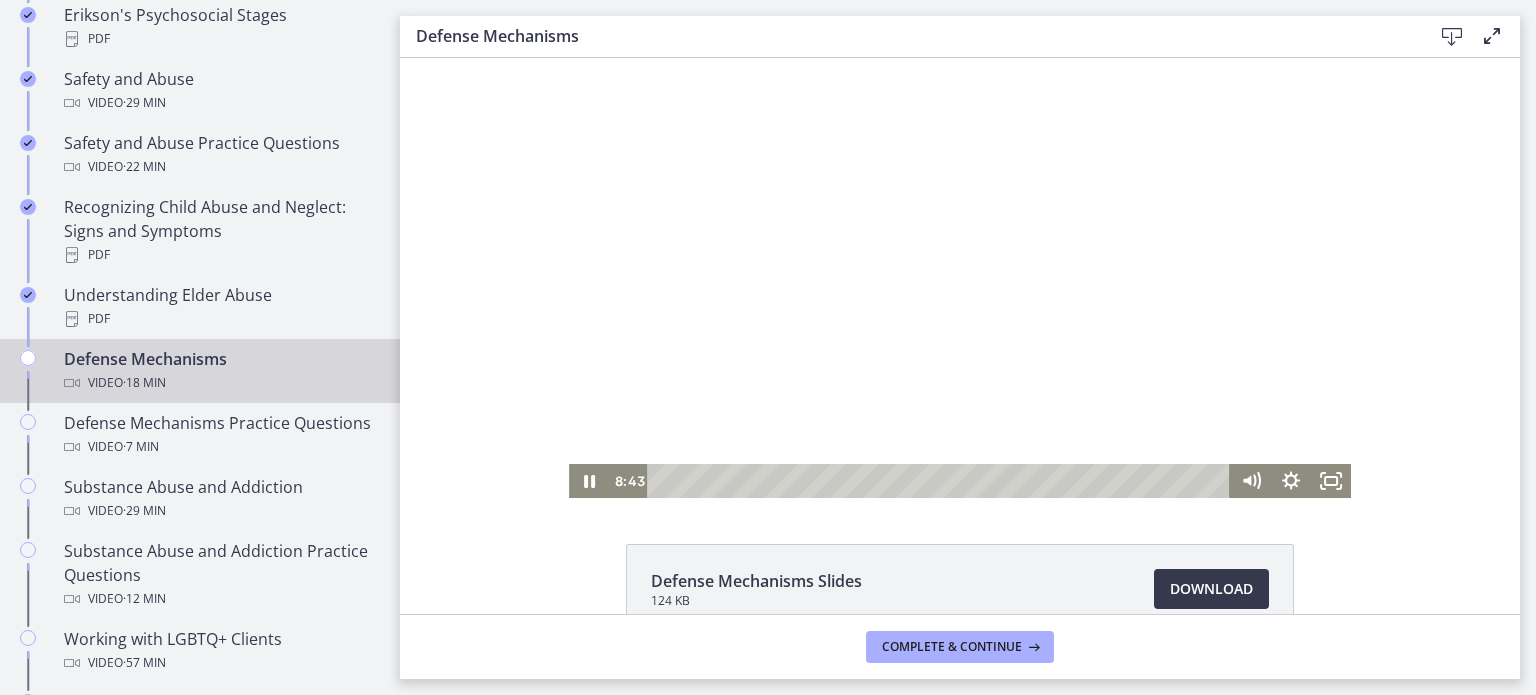 click at bounding box center (960, 278) 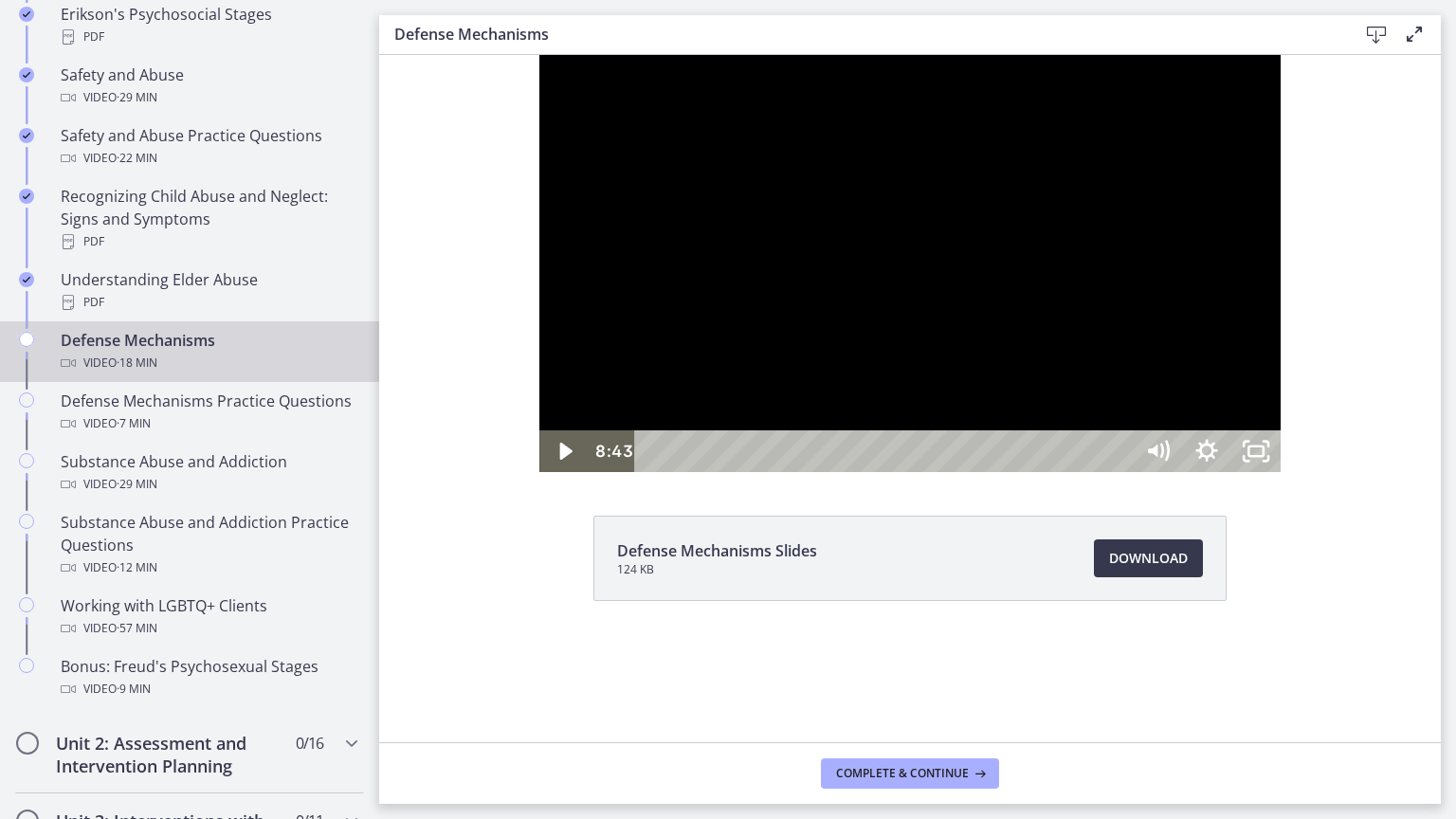 type 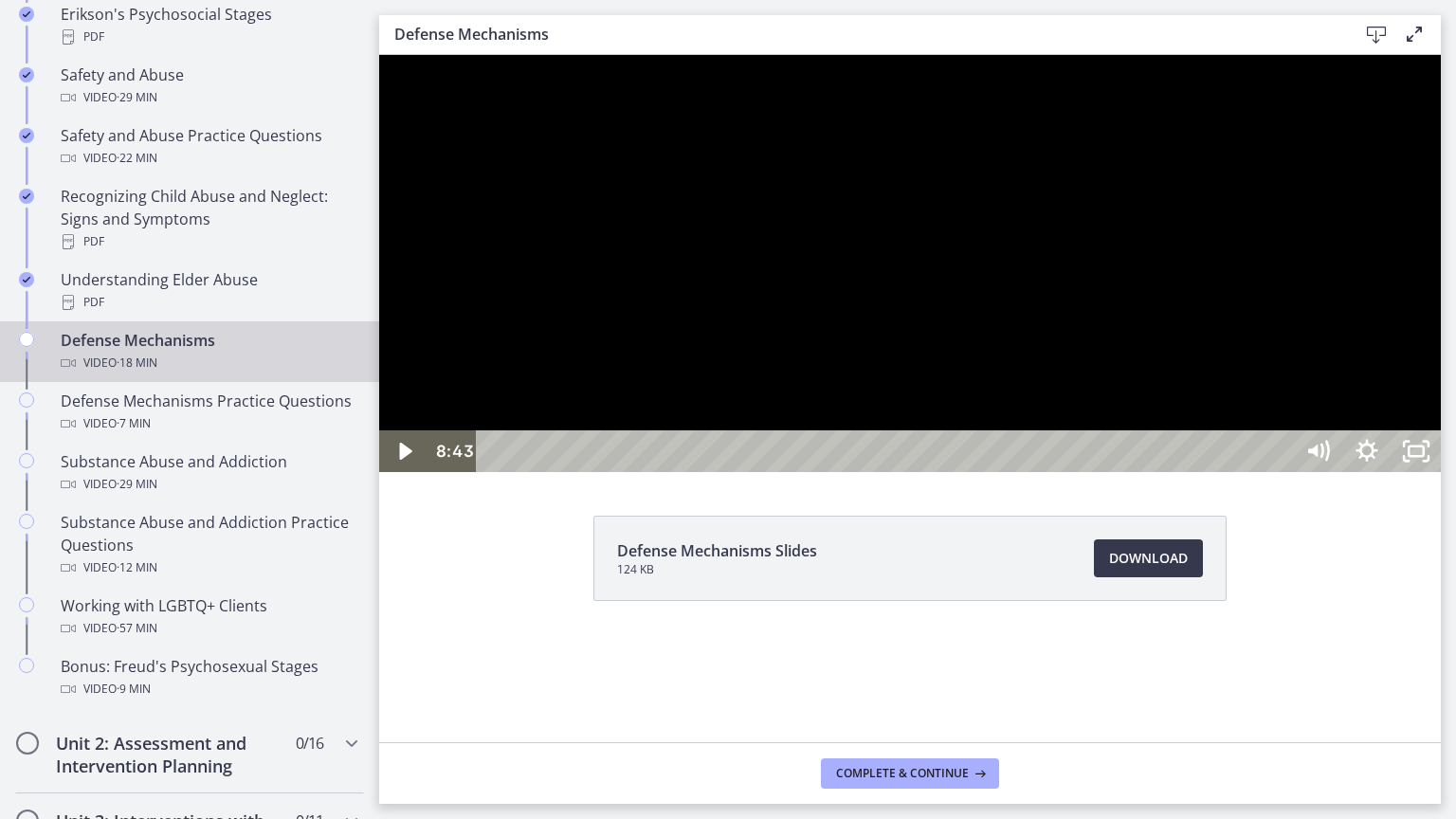click at bounding box center [379, 55] 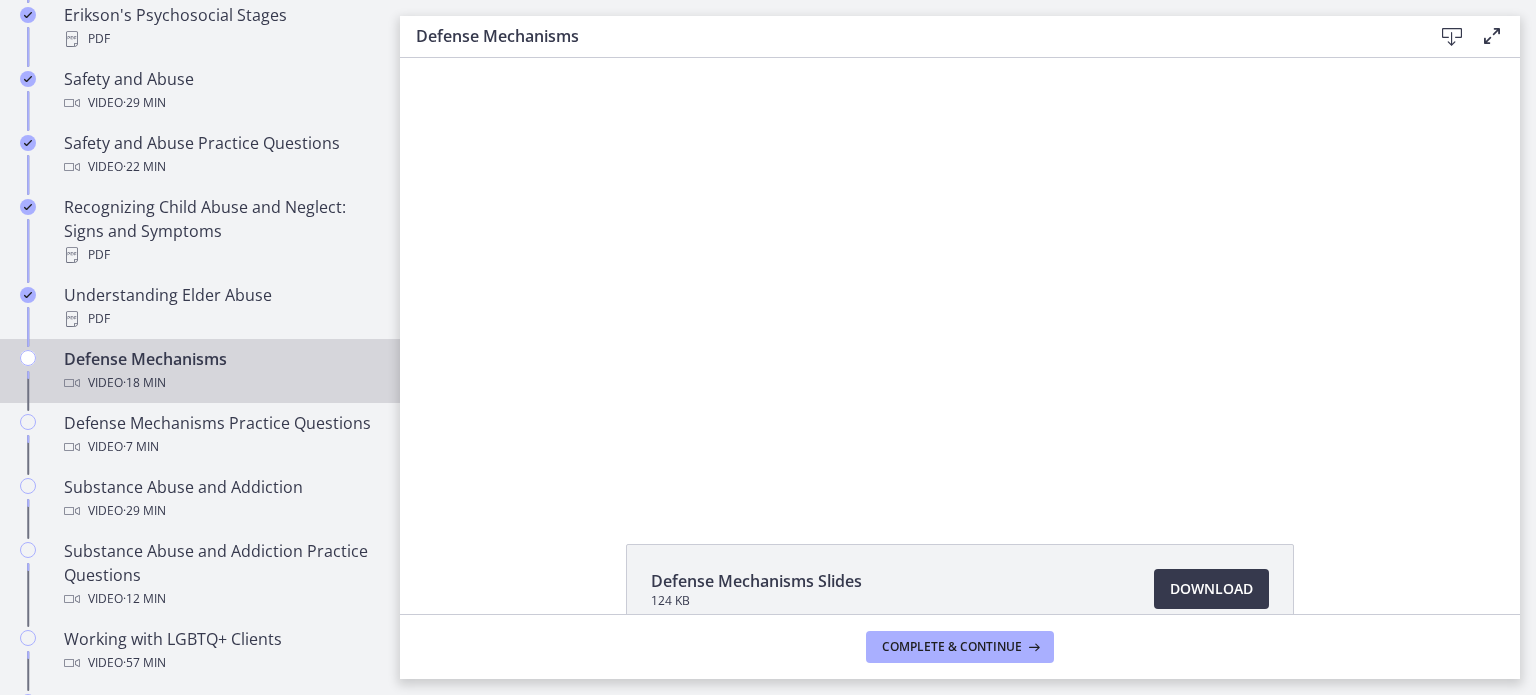 click on "Download
Opens in a new window" at bounding box center (1199, 589) 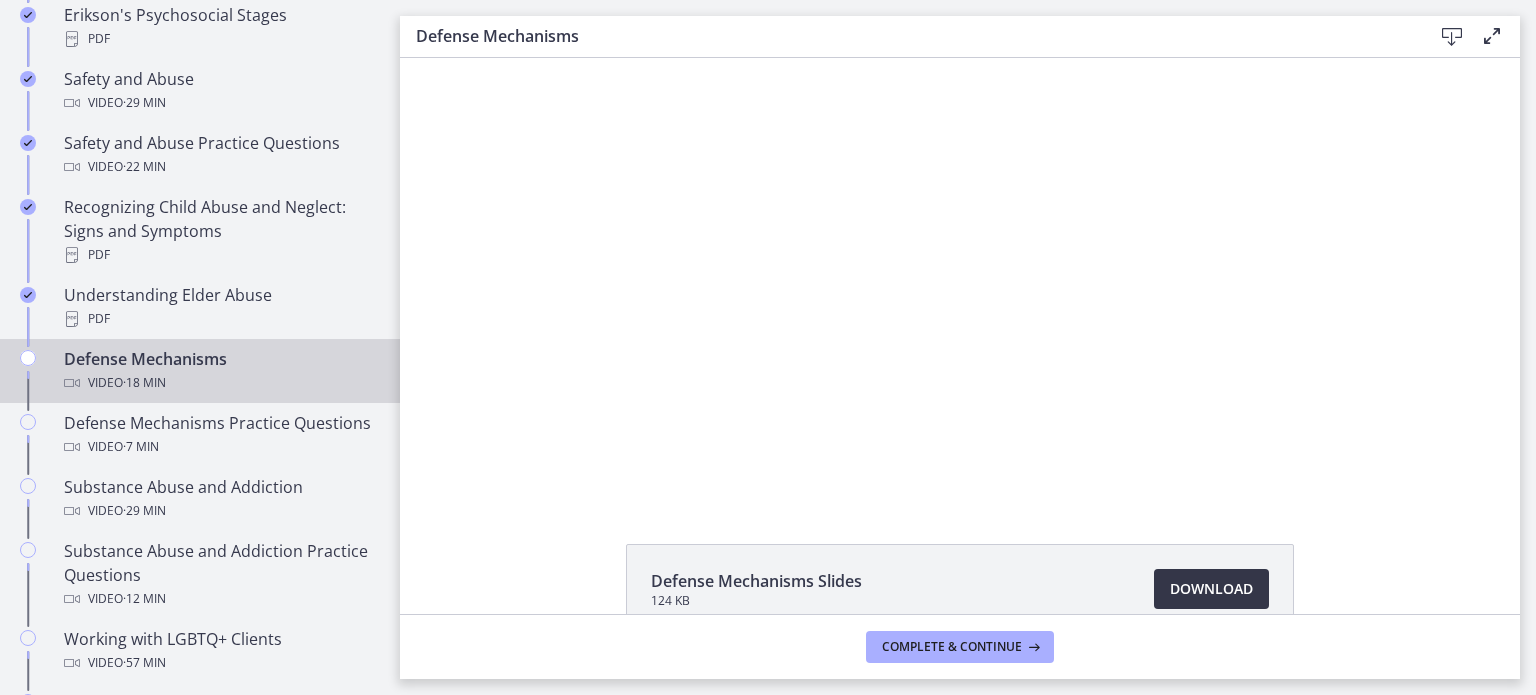 click on "Download
Opens in a new window" at bounding box center (1211, 589) 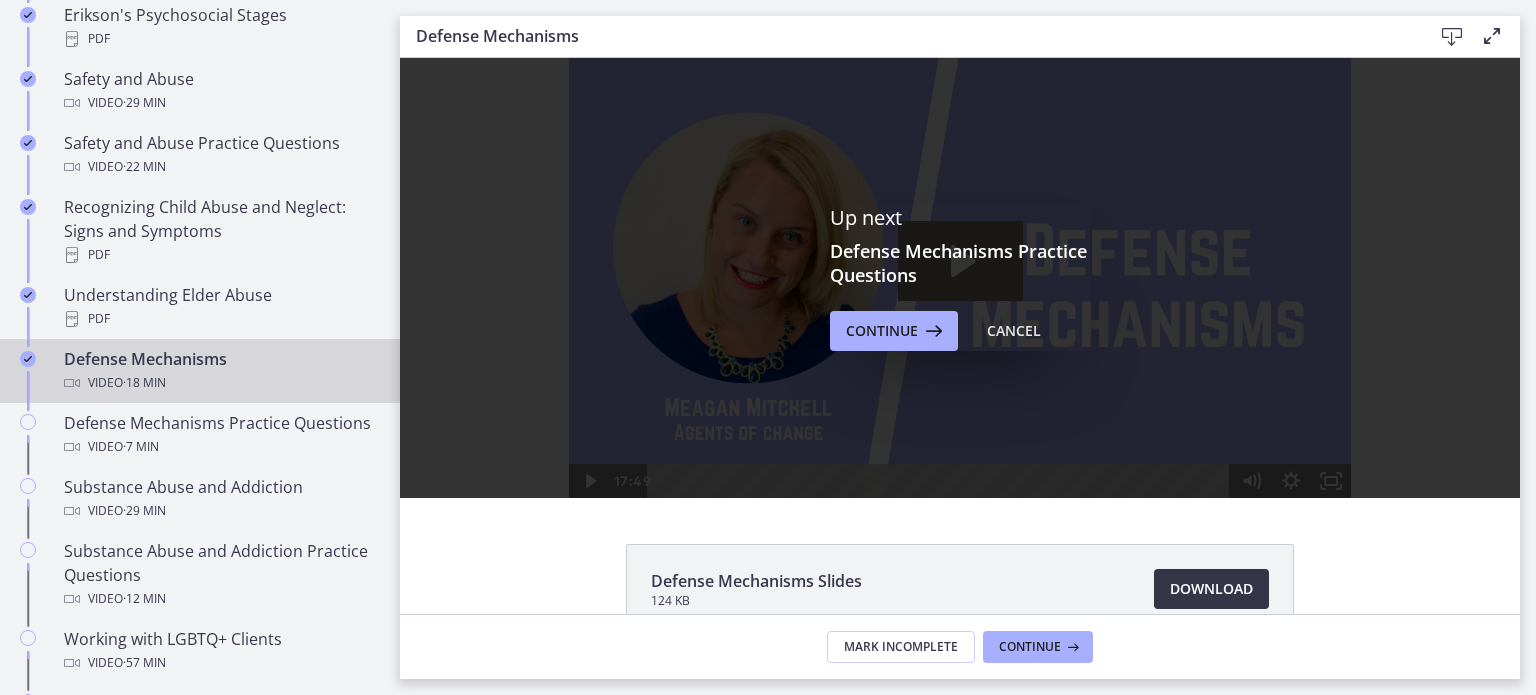 scroll, scrollTop: 0, scrollLeft: 0, axis: both 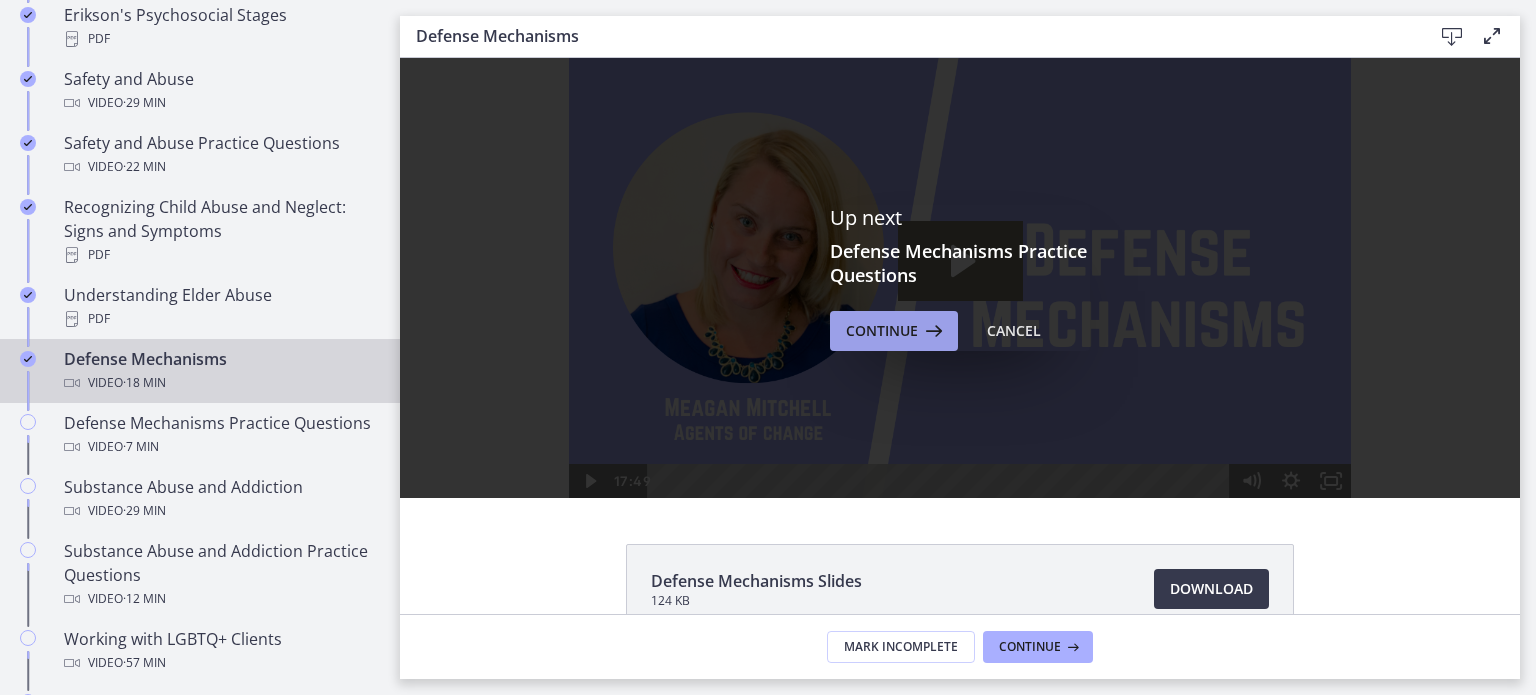 click on "Continue" at bounding box center [882, 331] 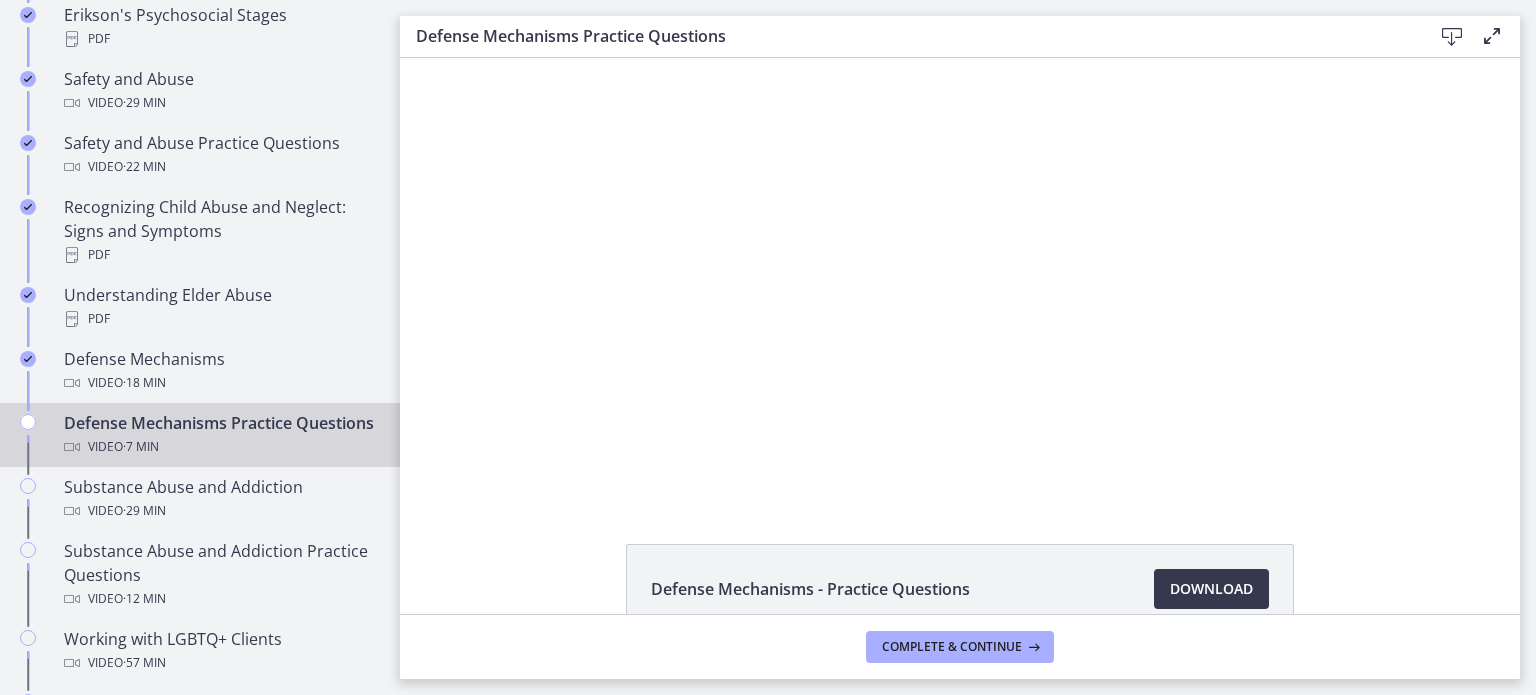 scroll, scrollTop: 0, scrollLeft: 0, axis: both 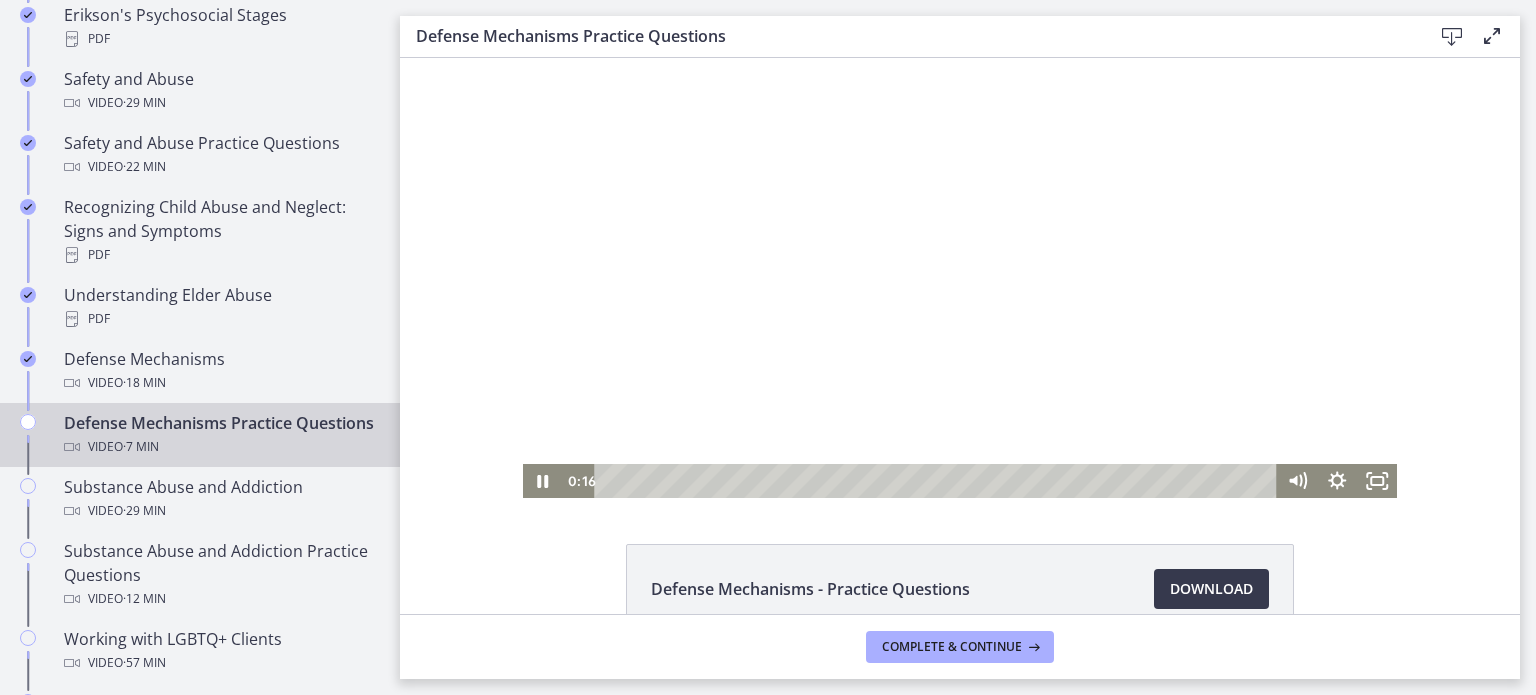 click at bounding box center [960, 278] 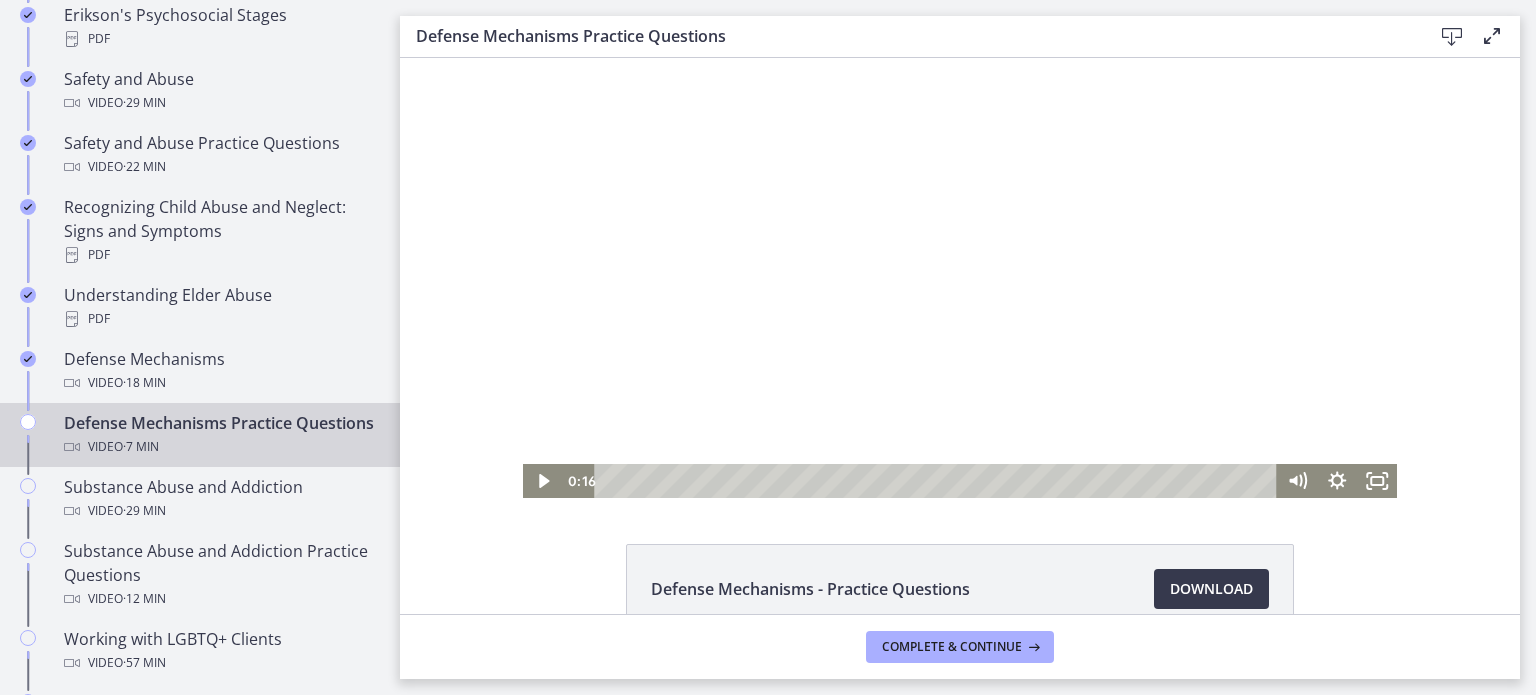 click at bounding box center [960, 278] 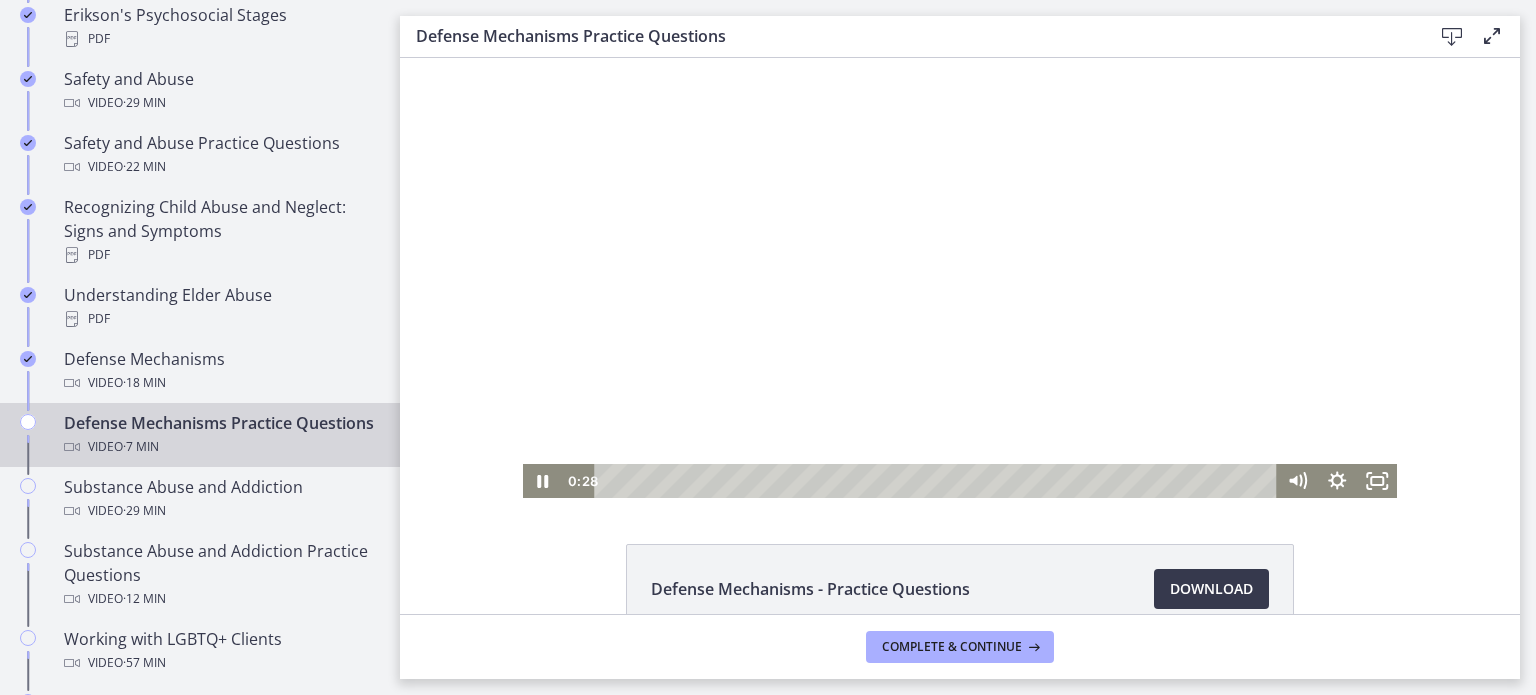 click at bounding box center [960, 278] 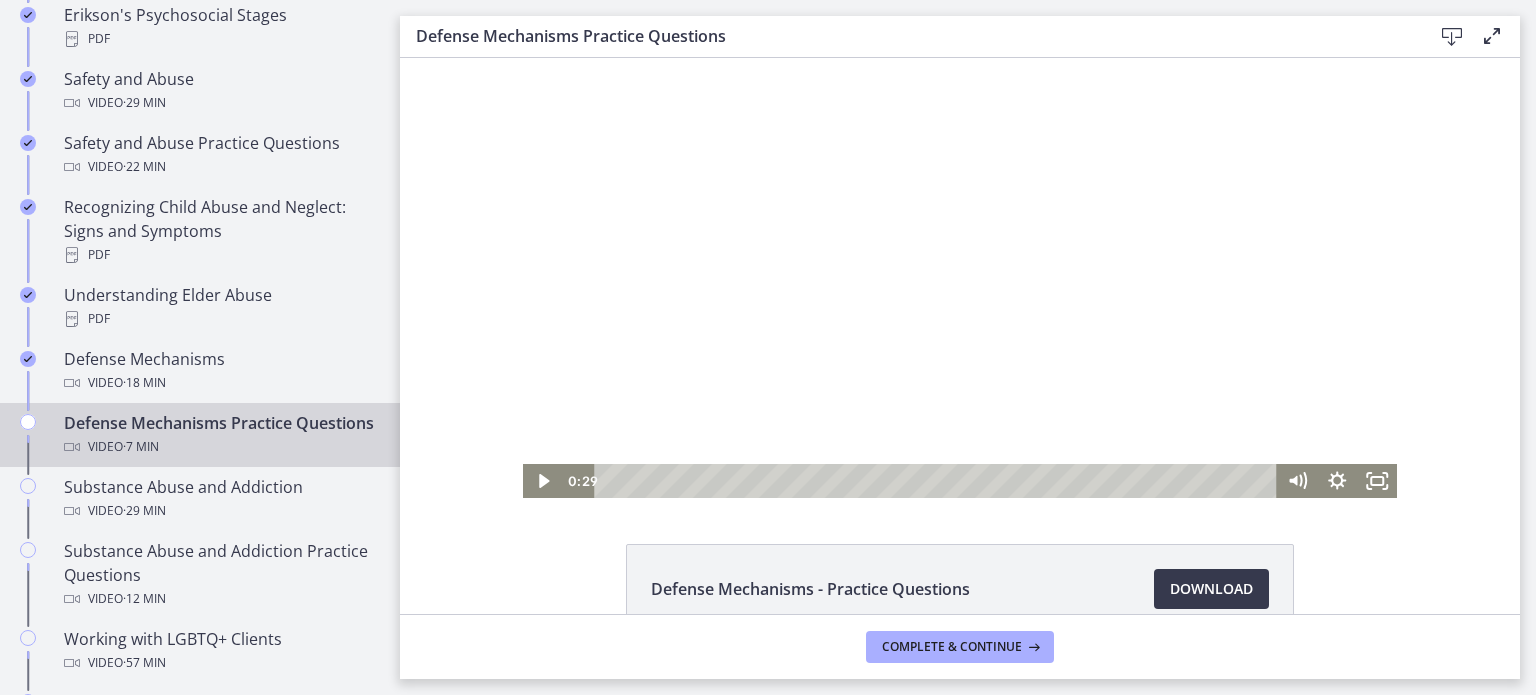 click at bounding box center (960, 278) 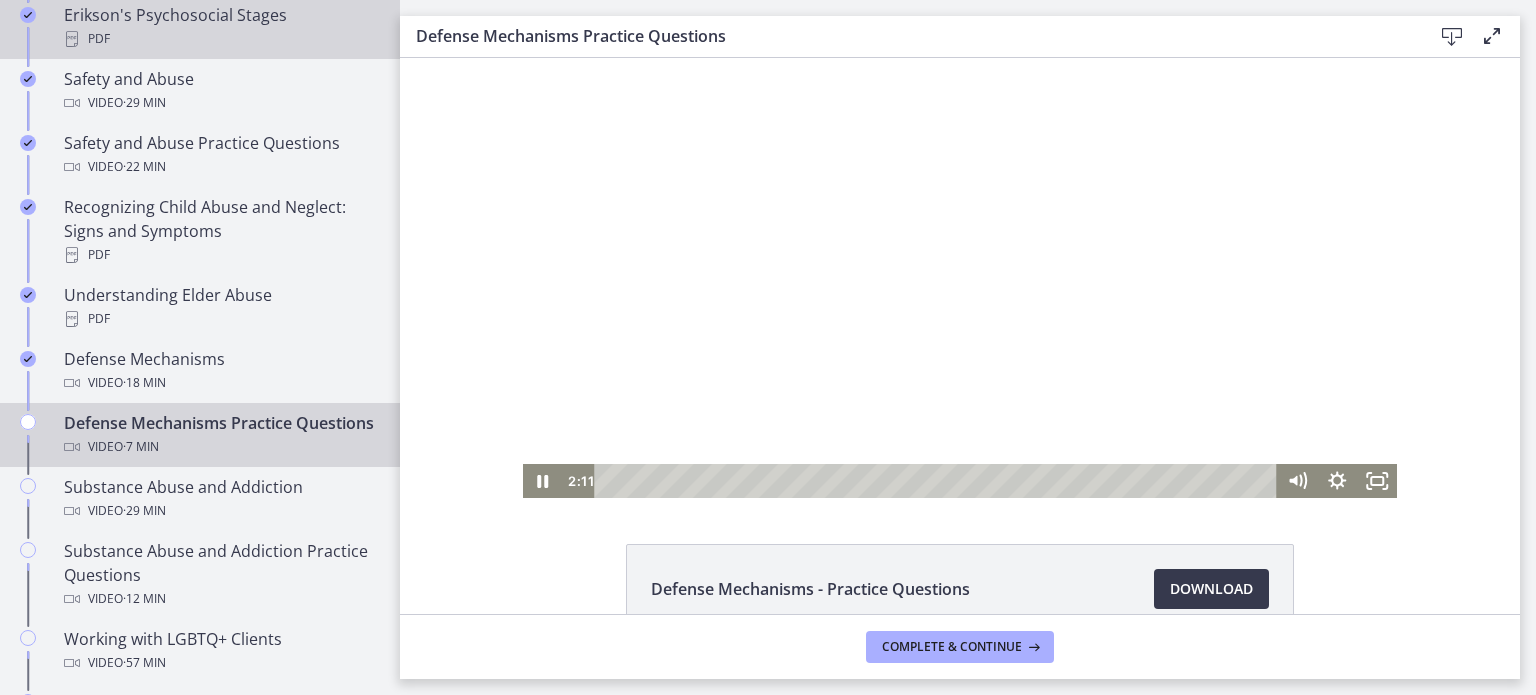 type 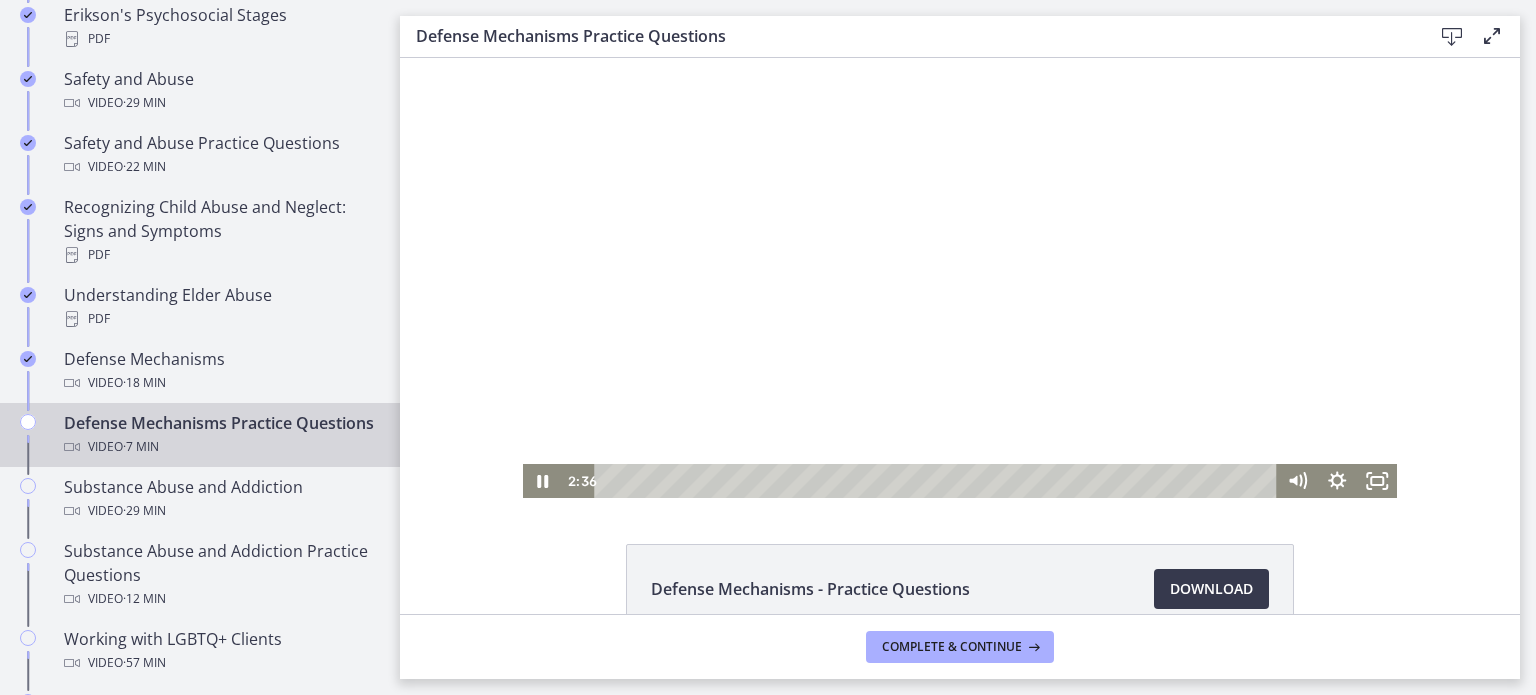 click at bounding box center [960, 278] 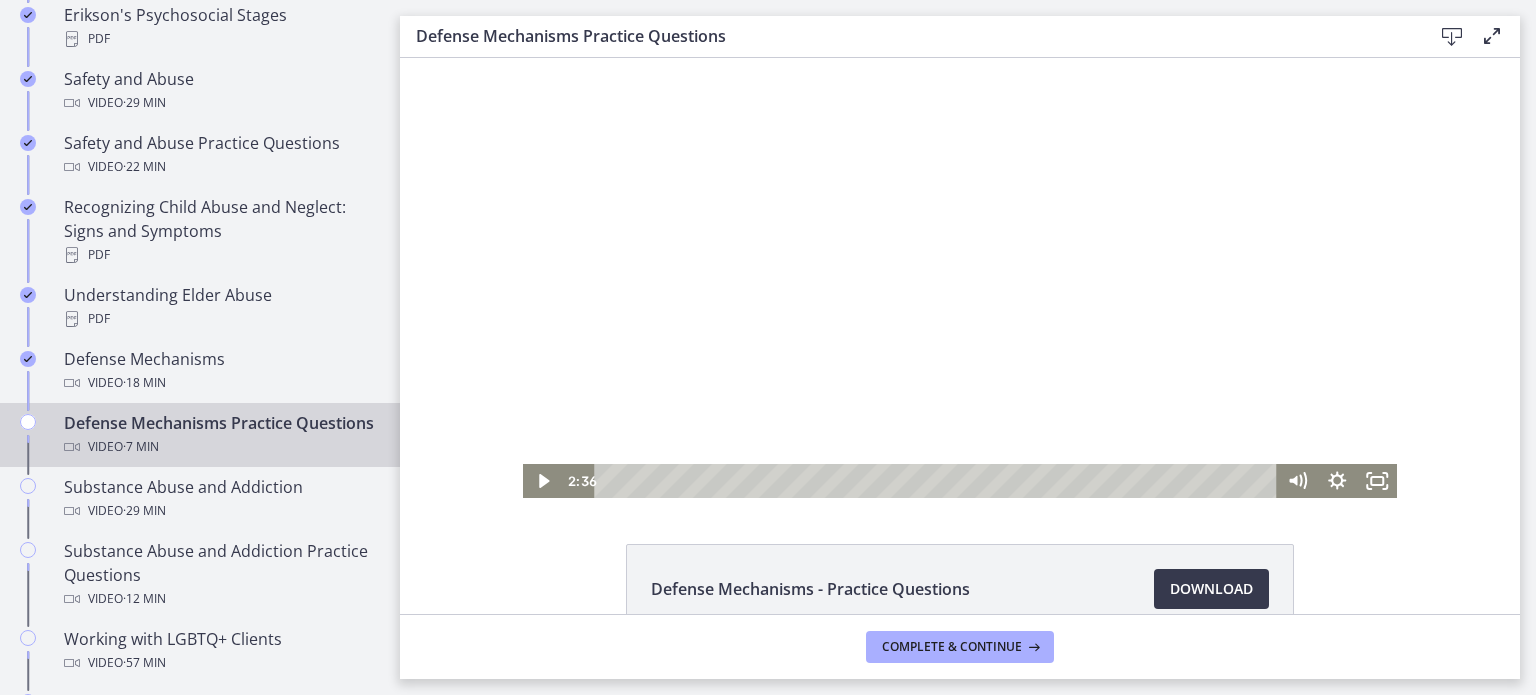 click at bounding box center [960, 278] 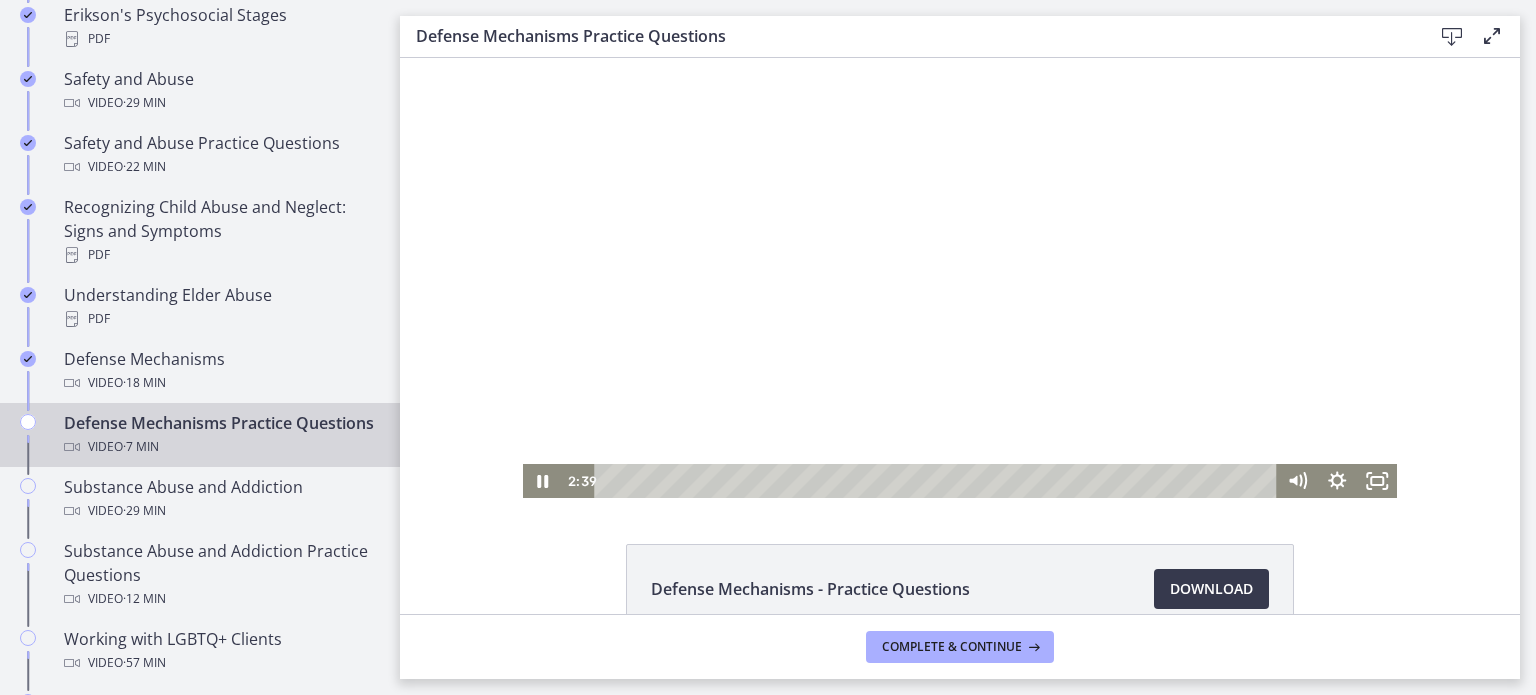 click at bounding box center (960, 278) 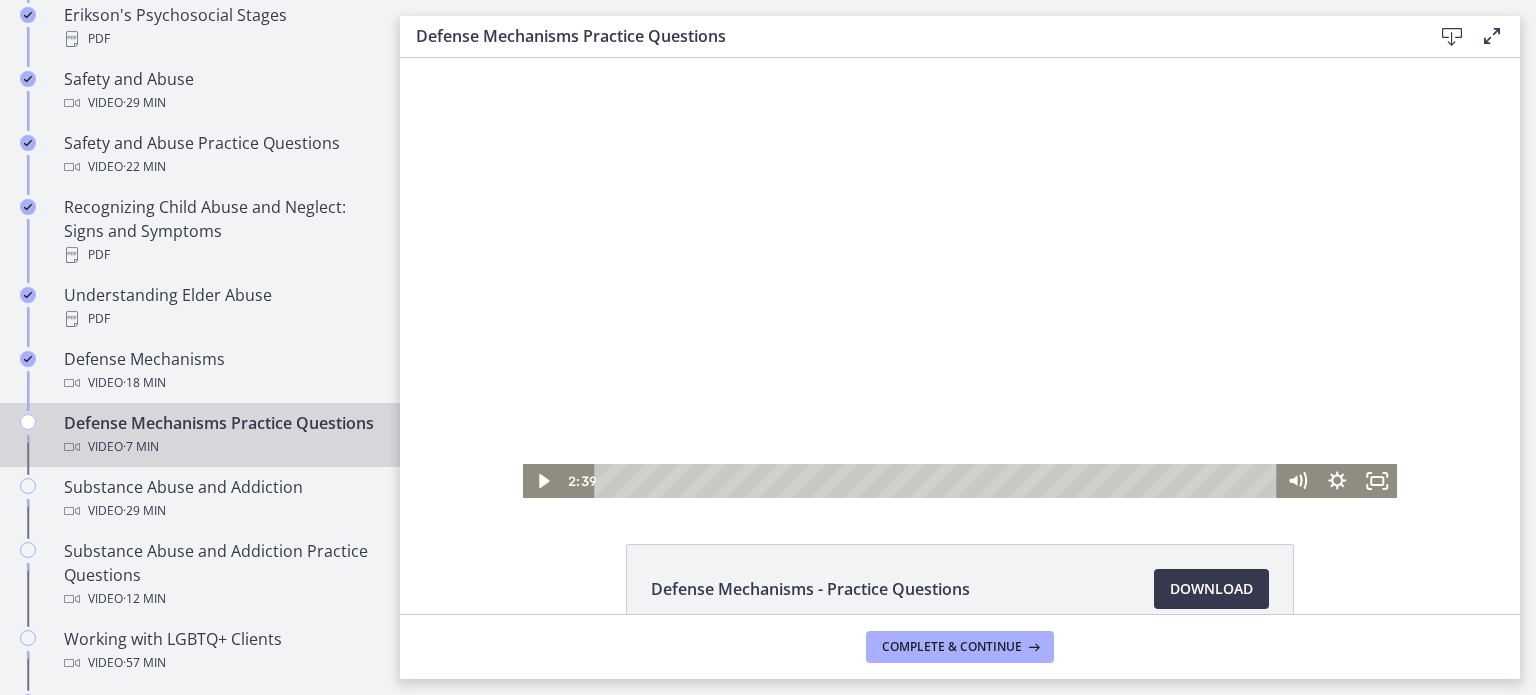 click at bounding box center [960, 278] 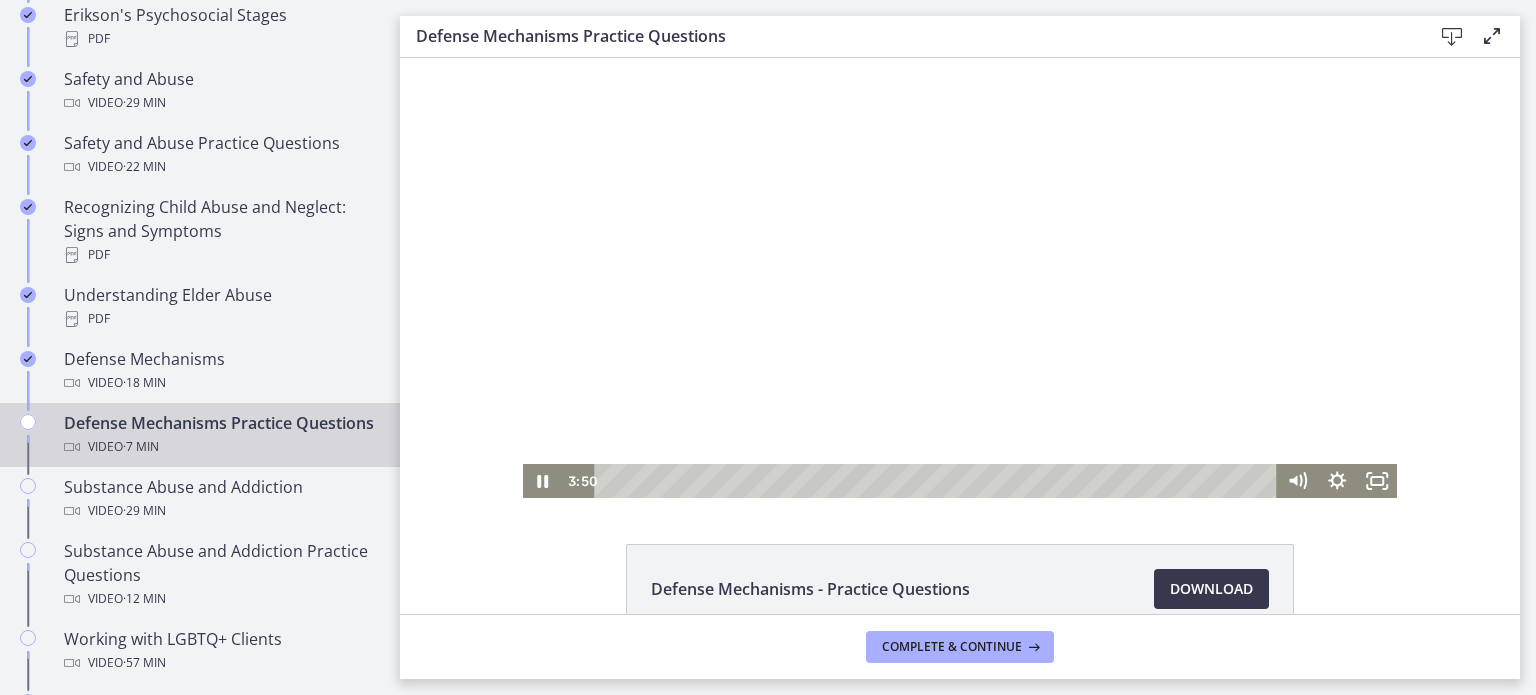 click at bounding box center (960, 278) 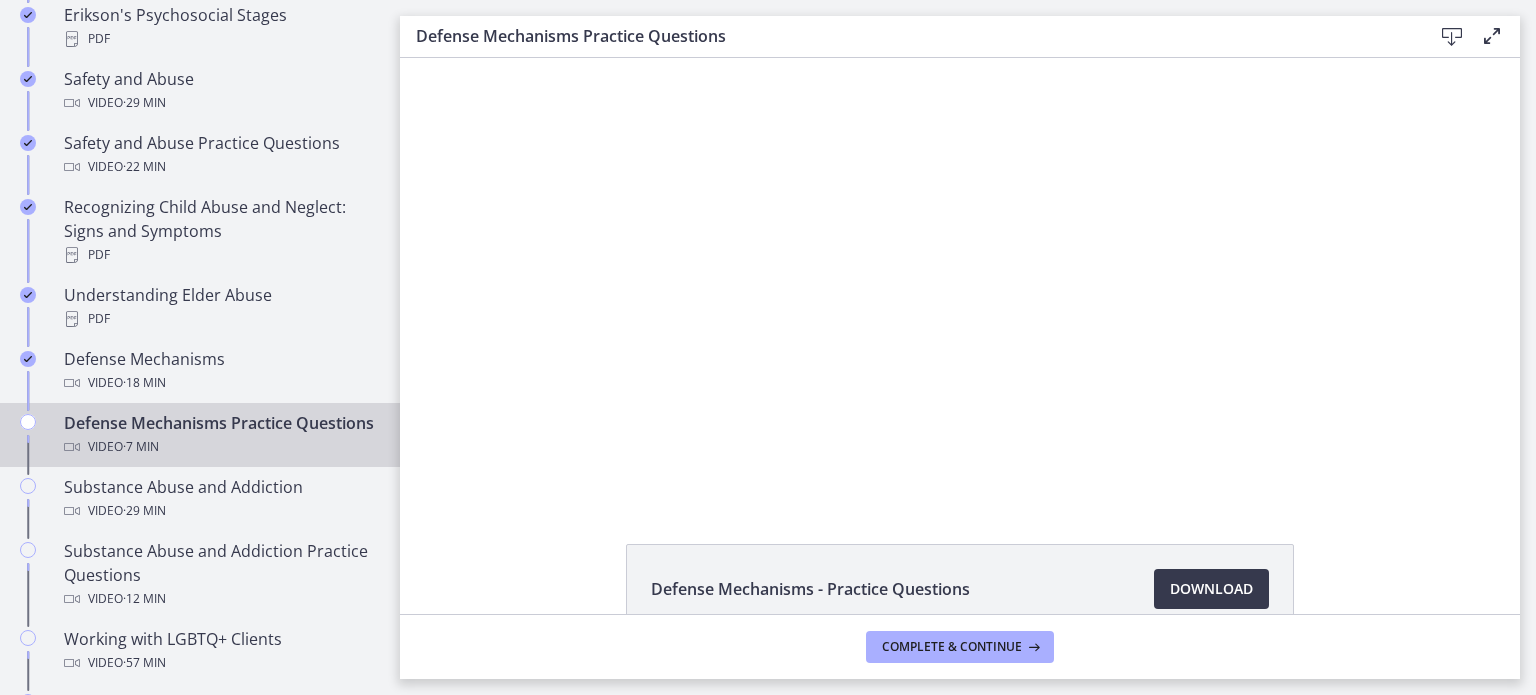 click at bounding box center [960, 278] 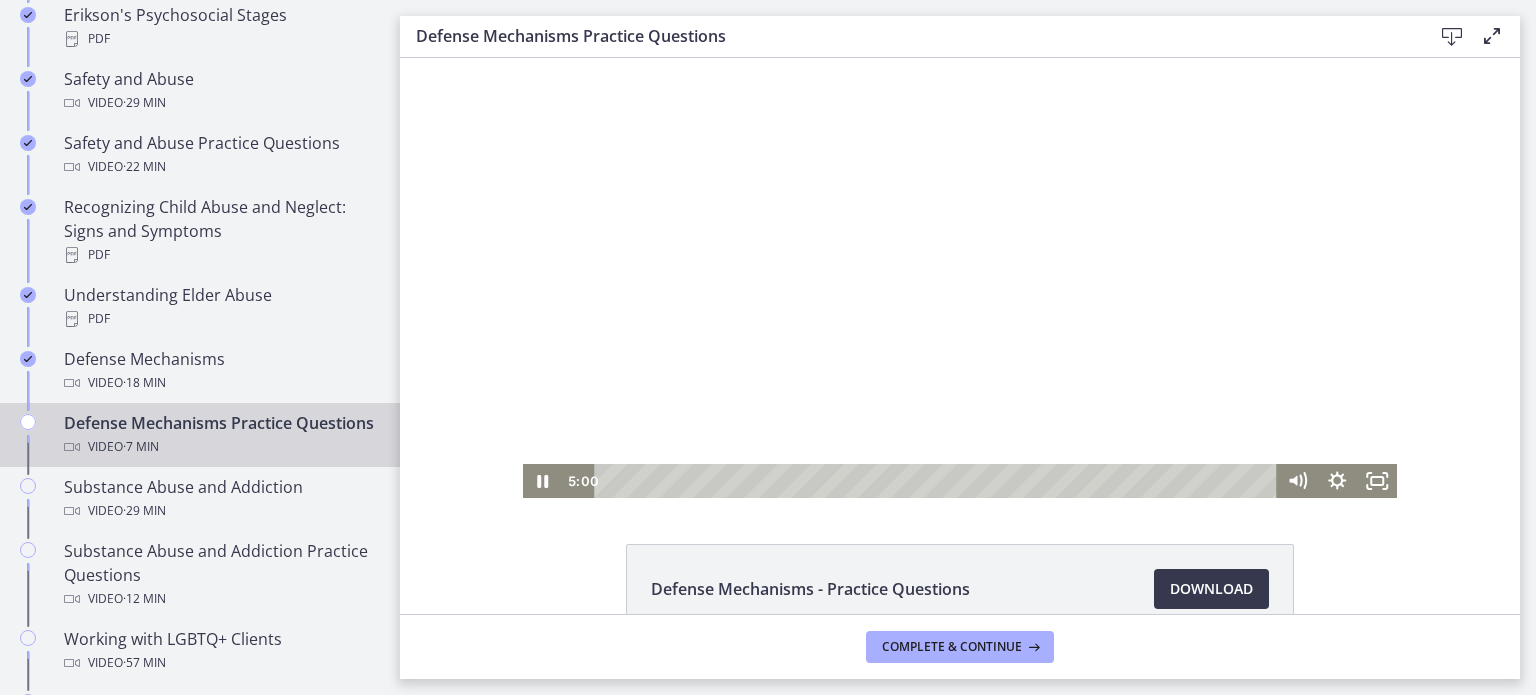 click at bounding box center [960, 278] 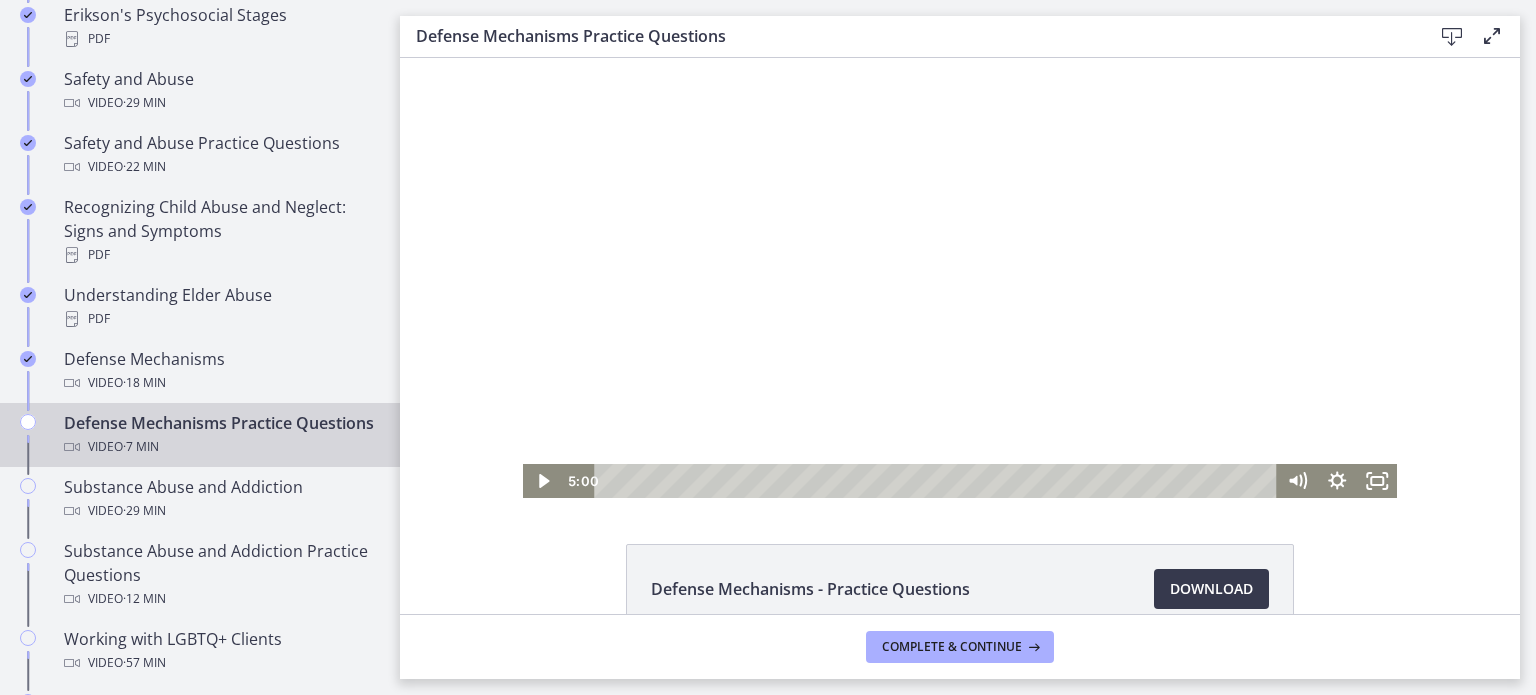 click at bounding box center (960, 278) 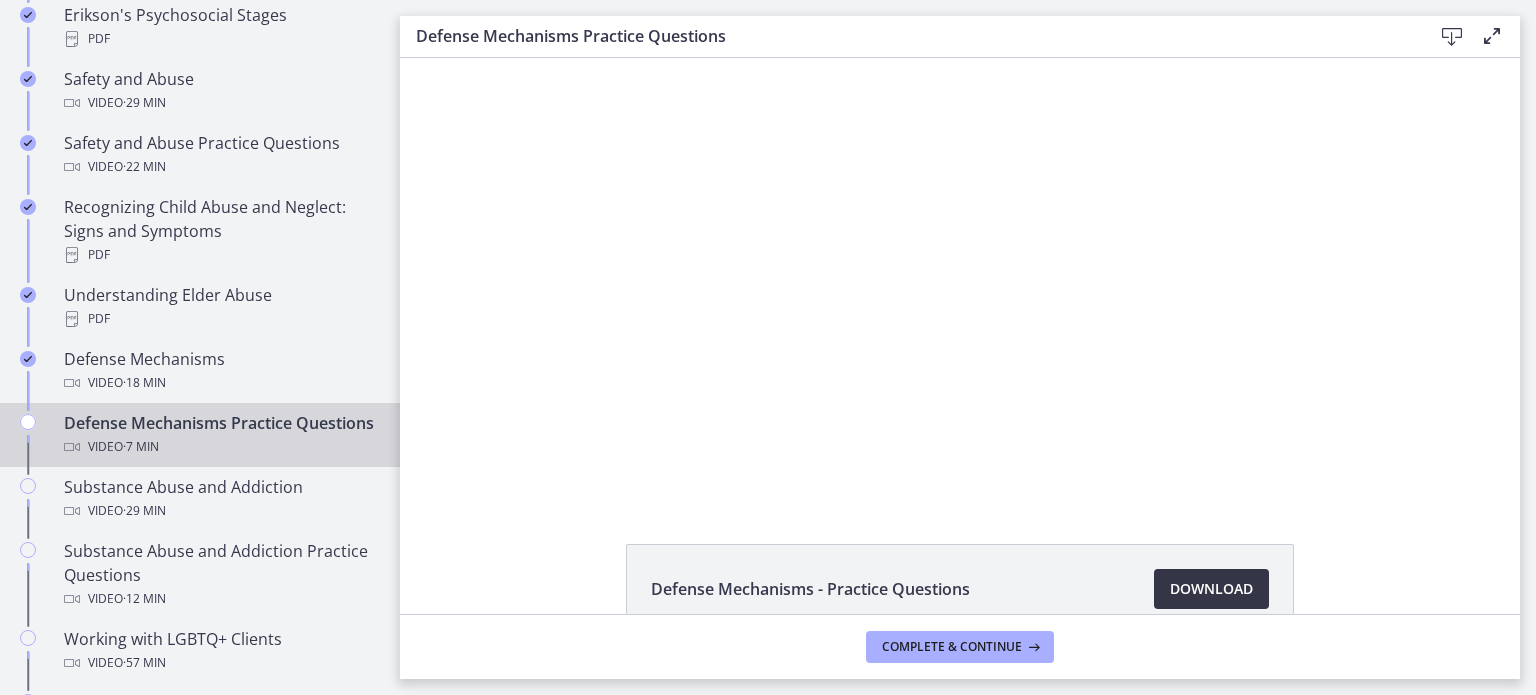click on "Download
Opens in a new window" at bounding box center (1211, 589) 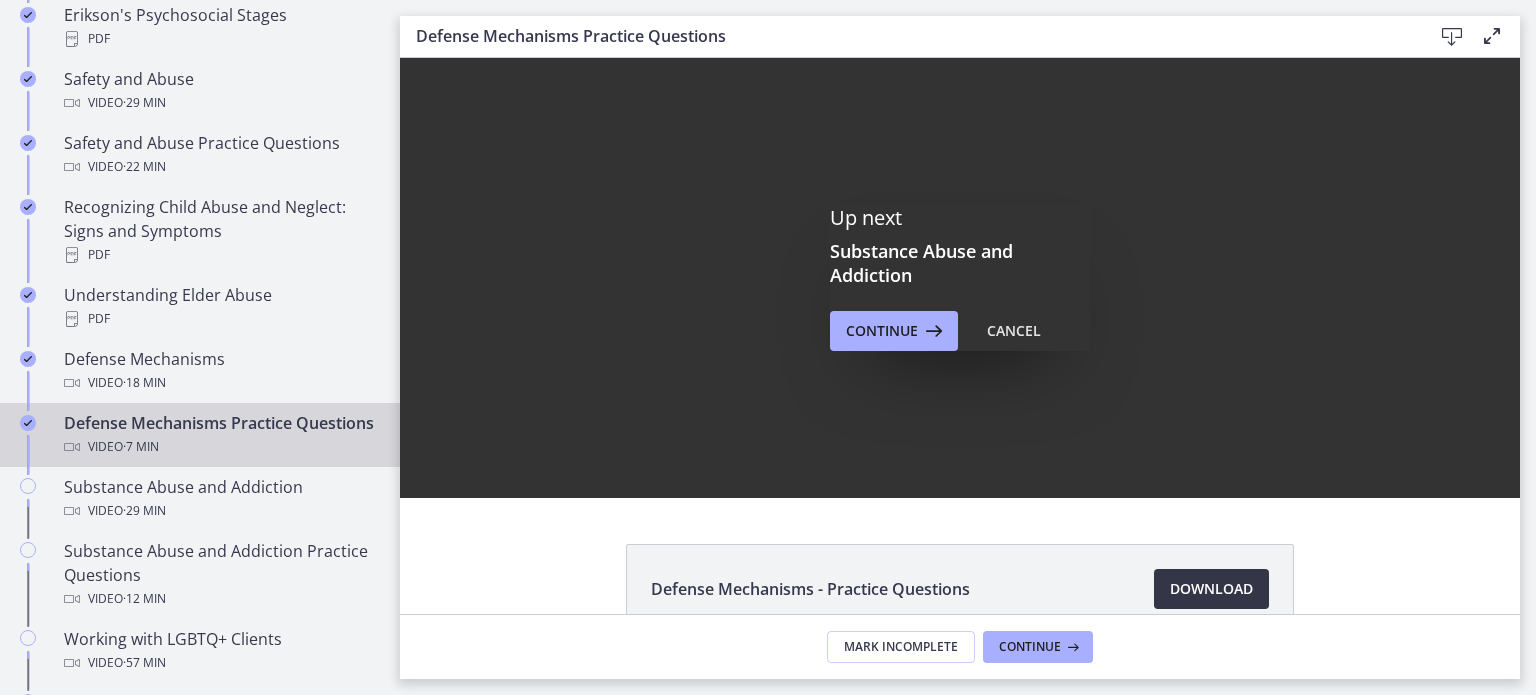 scroll, scrollTop: 0, scrollLeft: 0, axis: both 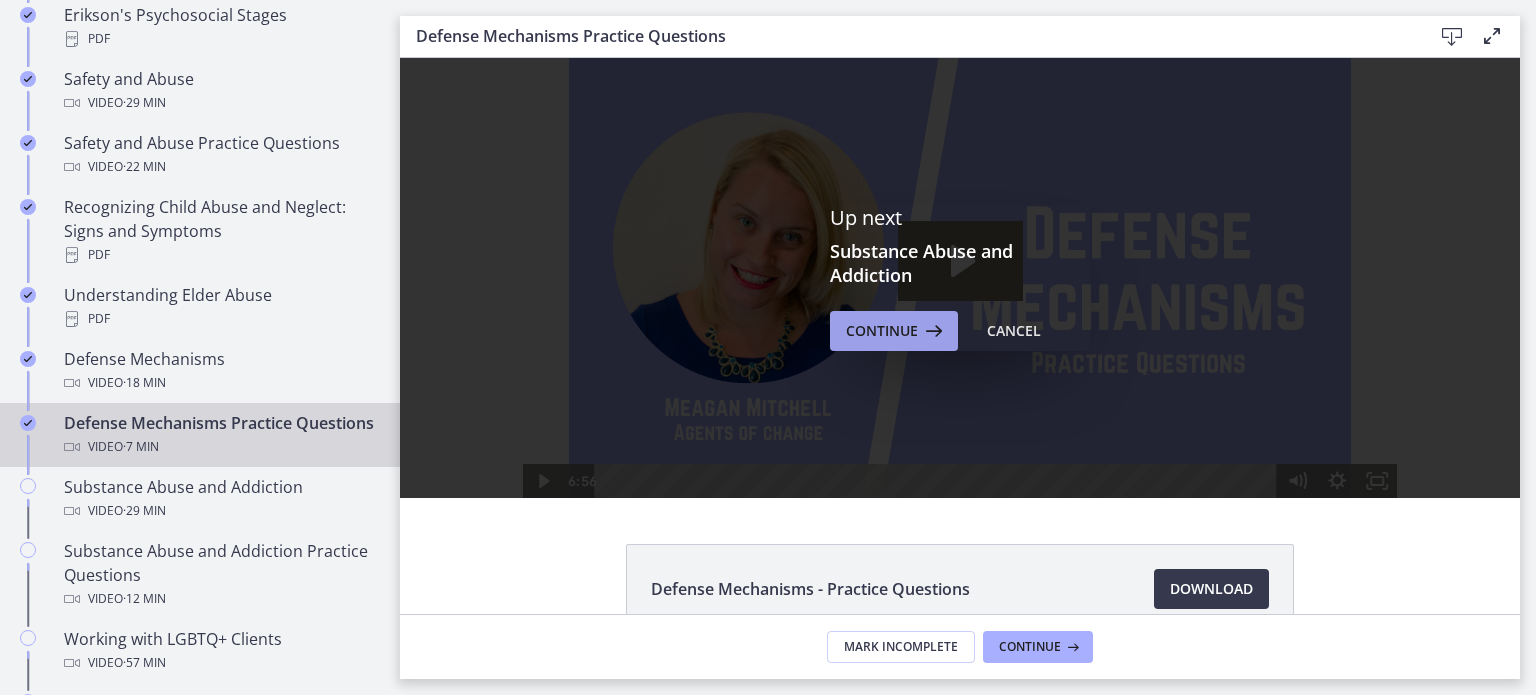click on "Continue" at bounding box center (882, 331) 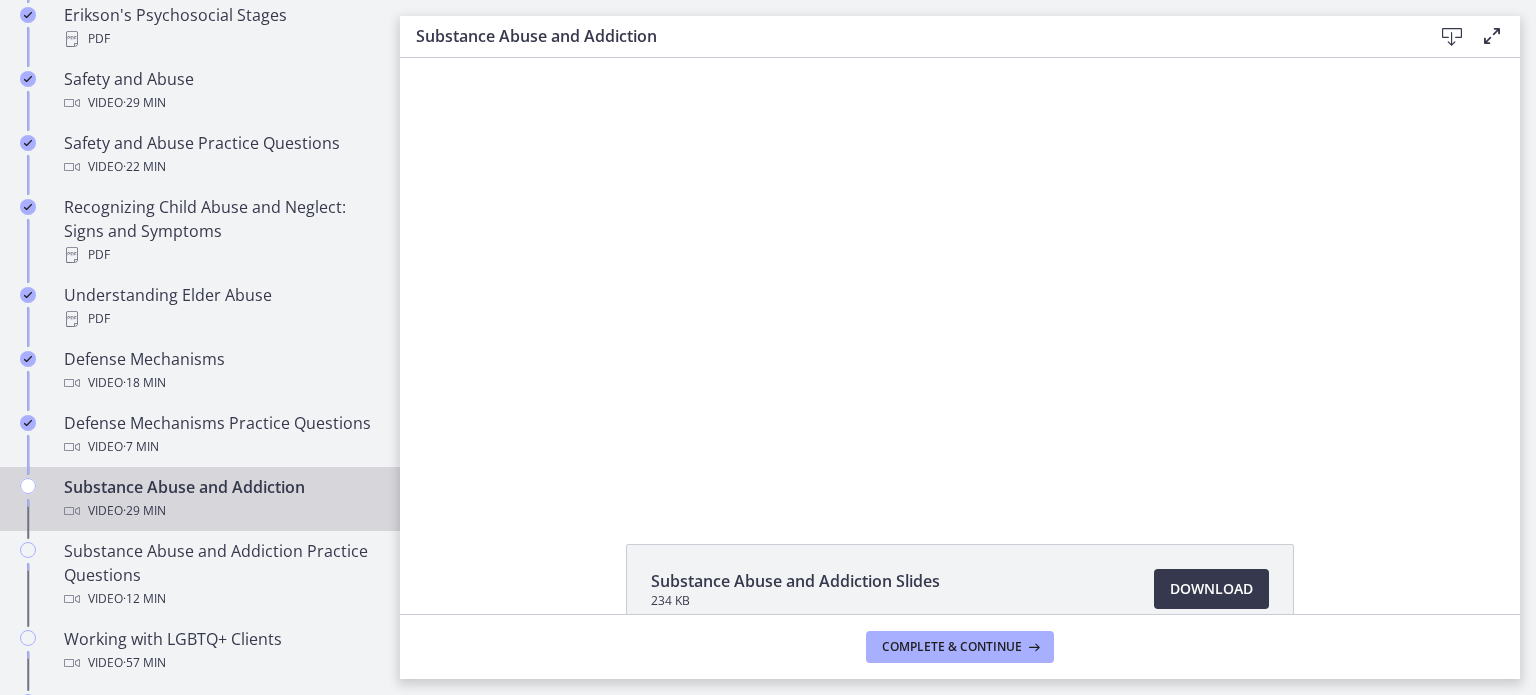 scroll, scrollTop: 0, scrollLeft: 0, axis: both 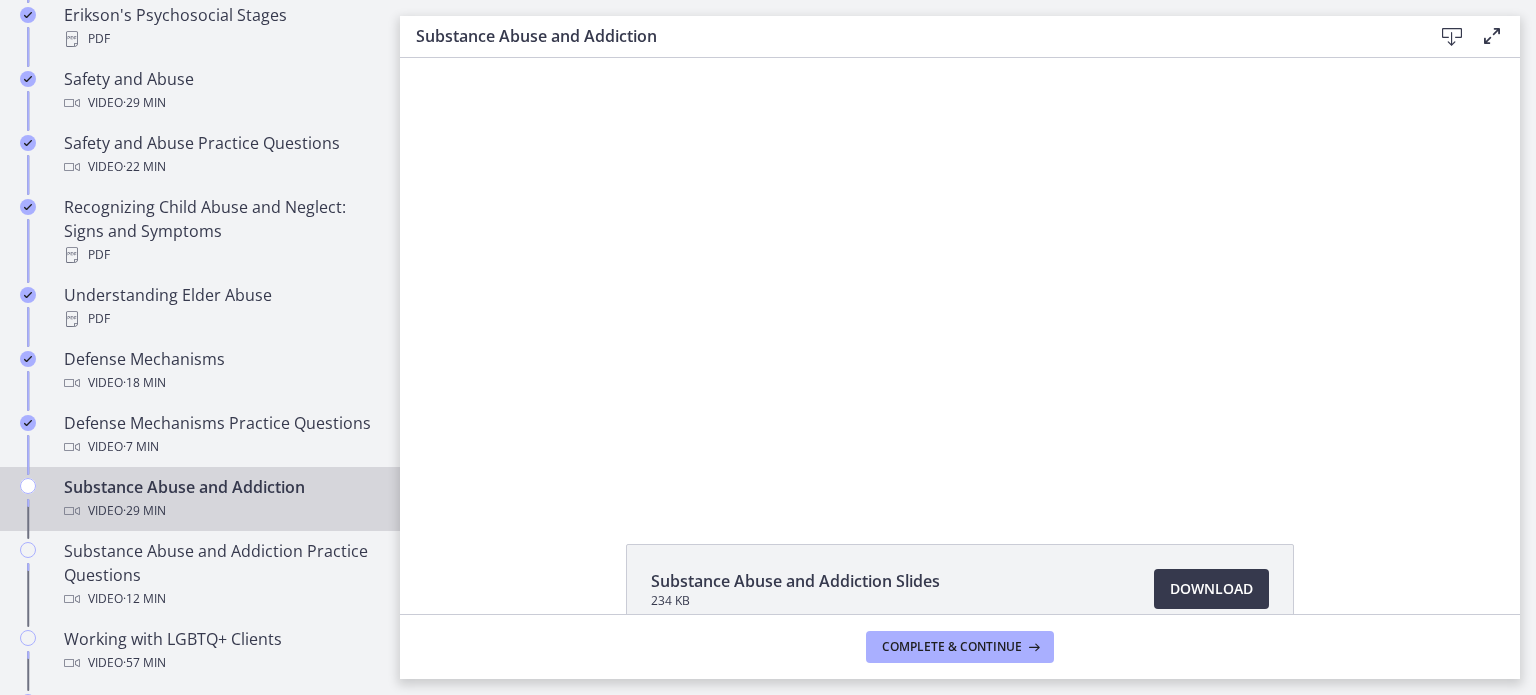click on "Click for sound
@keyframes VOLUME_SMALL_WAVE_FLASH {
0% { opacity: 0; }
33% { opacity: 1; }
66% { opacity: 1; }
100% { opacity: 0; }
}
@keyframes VOLUME_LARGE_WAVE_FLASH {
0% { opacity: 0; }
33% { opacity: 1; }
66% { opacity: 1; }
100% { opacity: 0; }
}
.volume__small-wave {
animation: VOLUME_SMALL_WAVE_FLASH 2s infinite;
opacity: 0;
}
.volume__large-wave {
animation: VOLUME_LARGE_WAVE_FLASH 2s infinite .3s;
opacity: 0;
}
[TIME] [TIME]" at bounding box center [960, 278] 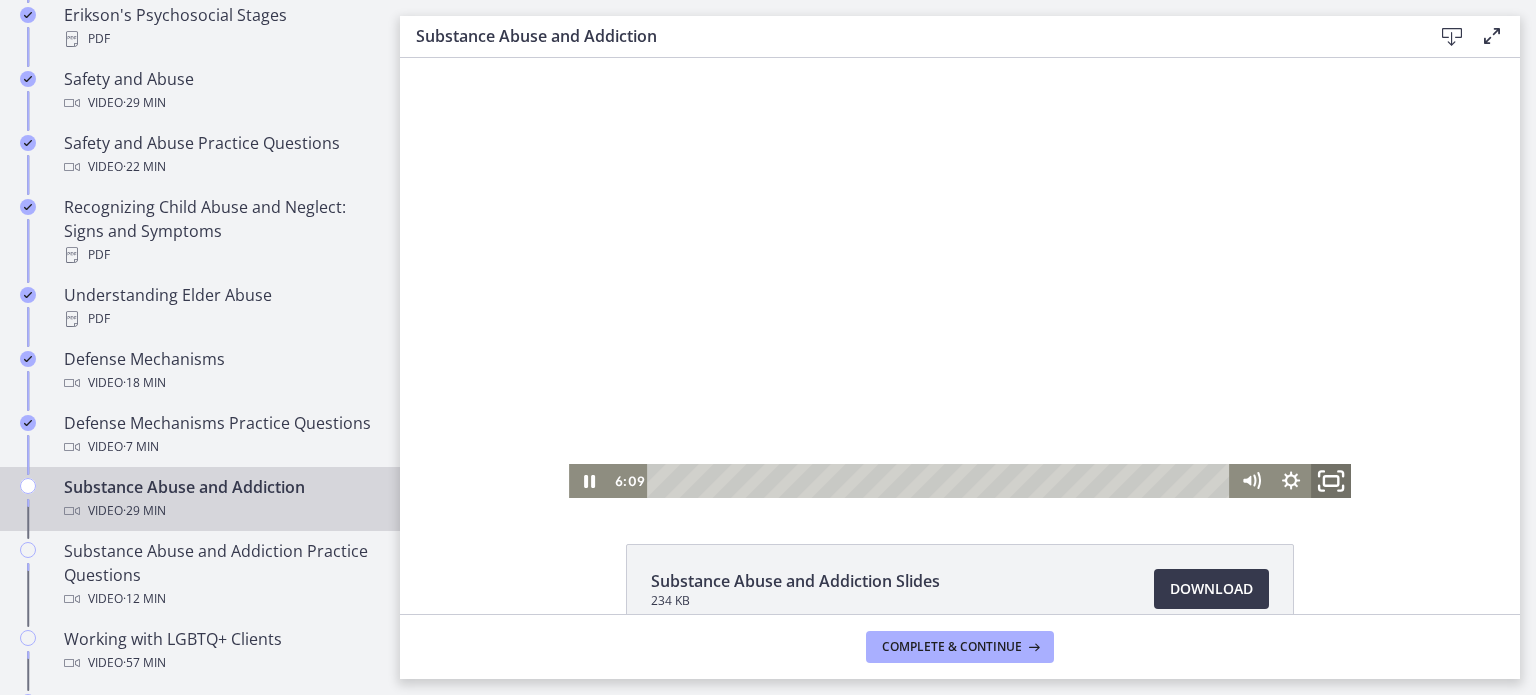 click 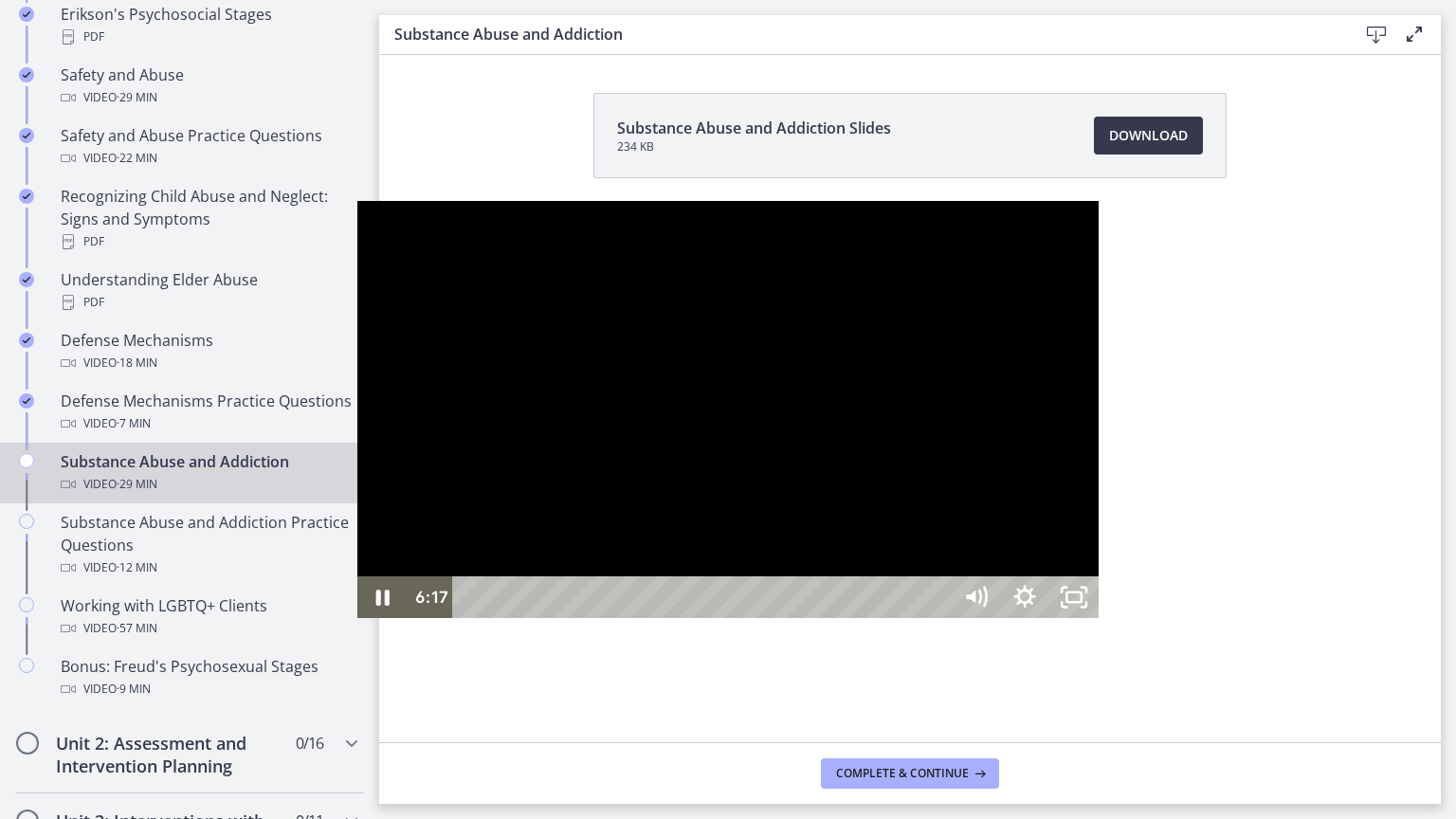 click at bounding box center [728, 410] 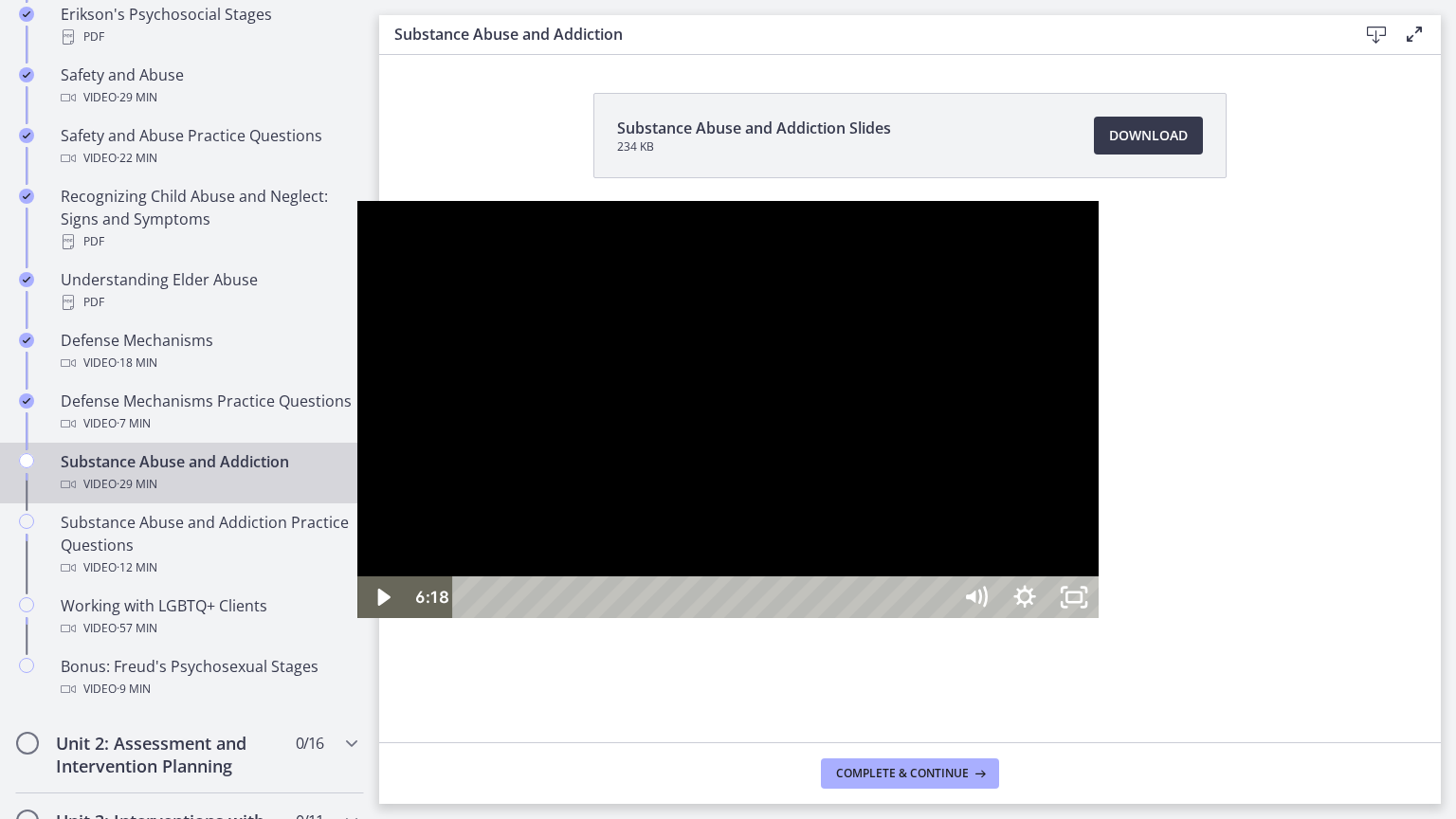 click at bounding box center [728, 410] 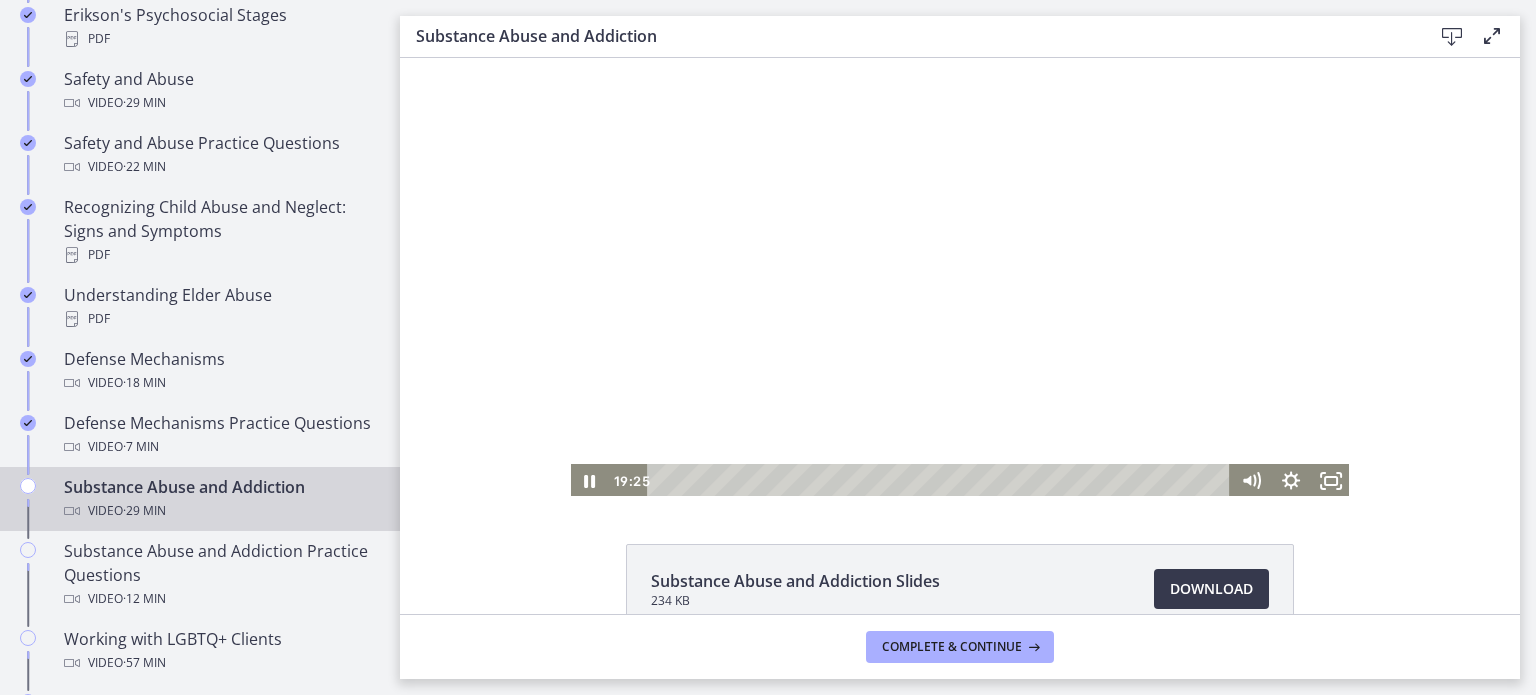 click at bounding box center [960, 278] 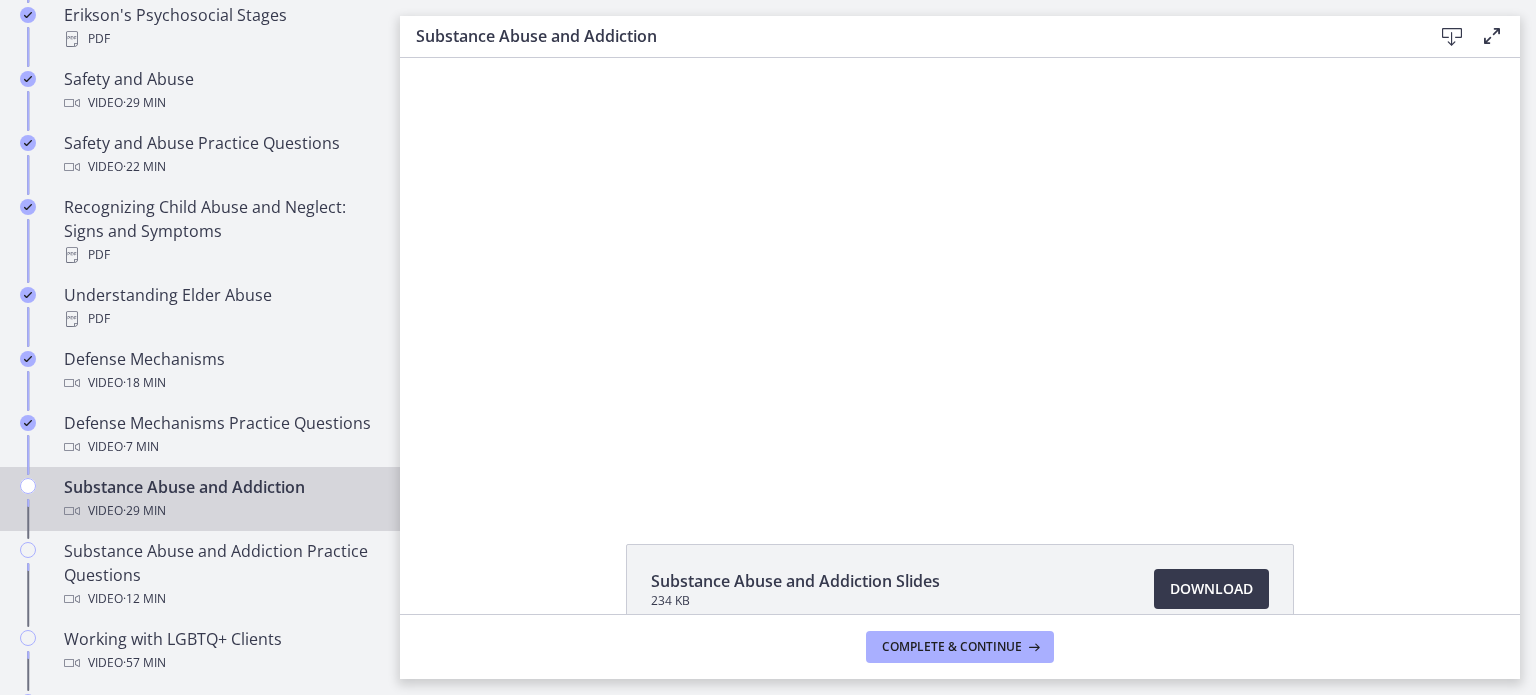 click at bounding box center (960, 278) 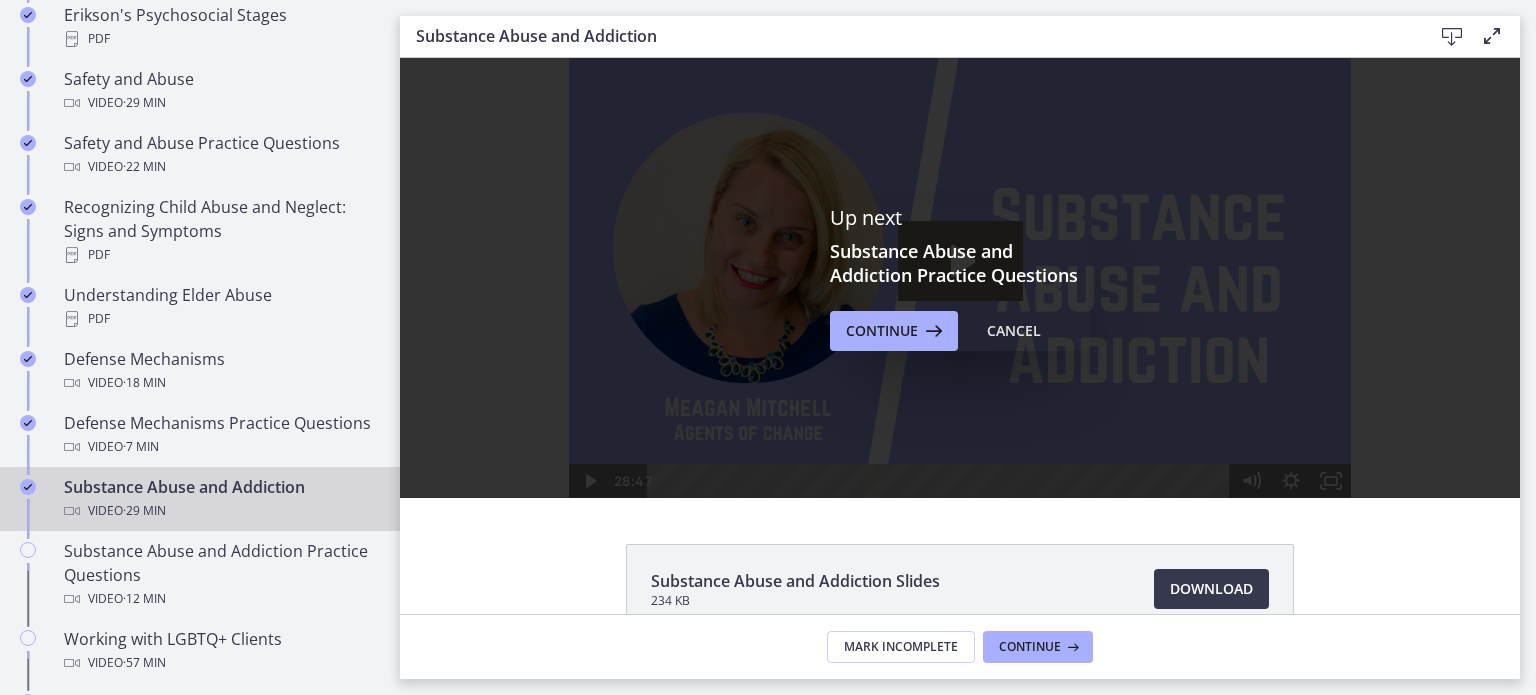 scroll, scrollTop: 0, scrollLeft: 0, axis: both 